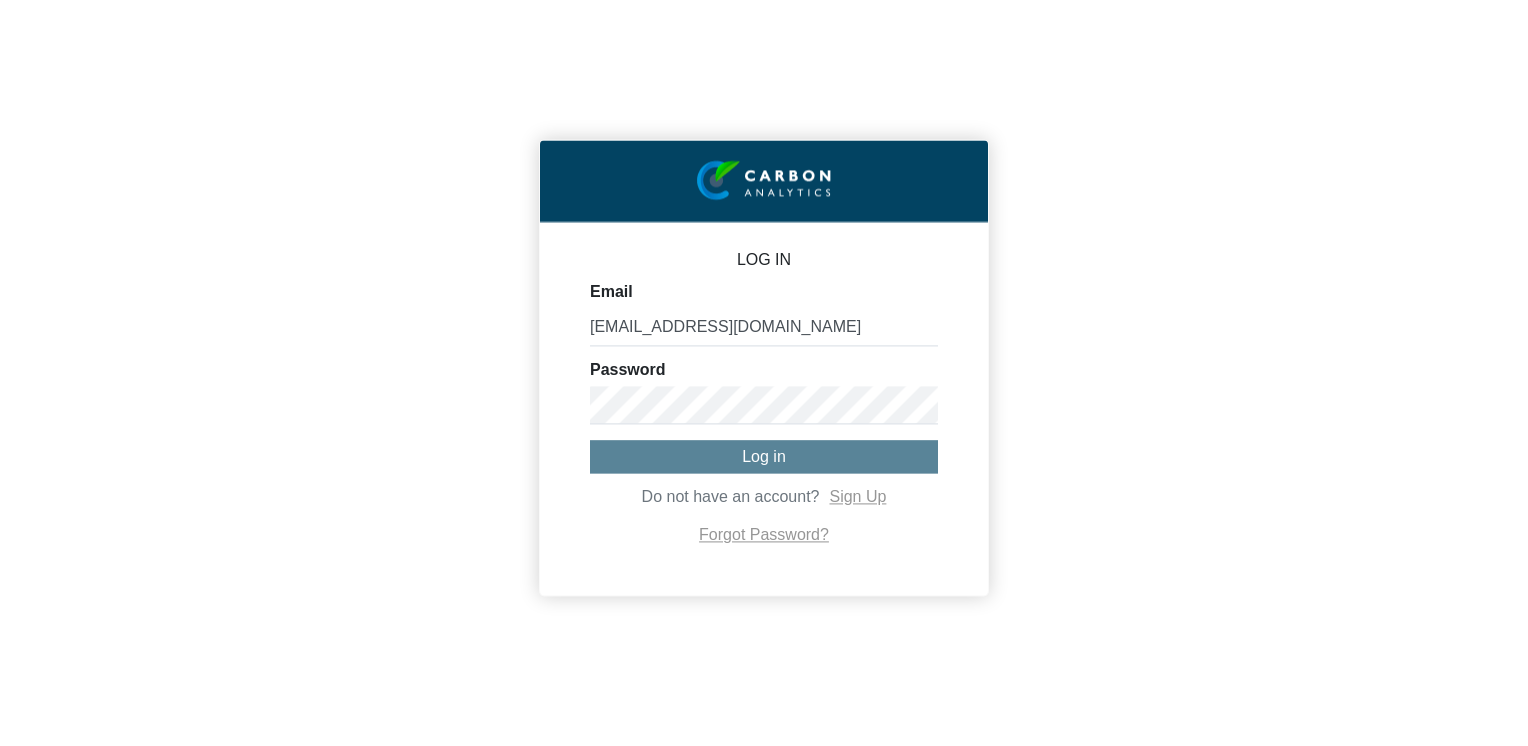 scroll, scrollTop: 0, scrollLeft: 0, axis: both 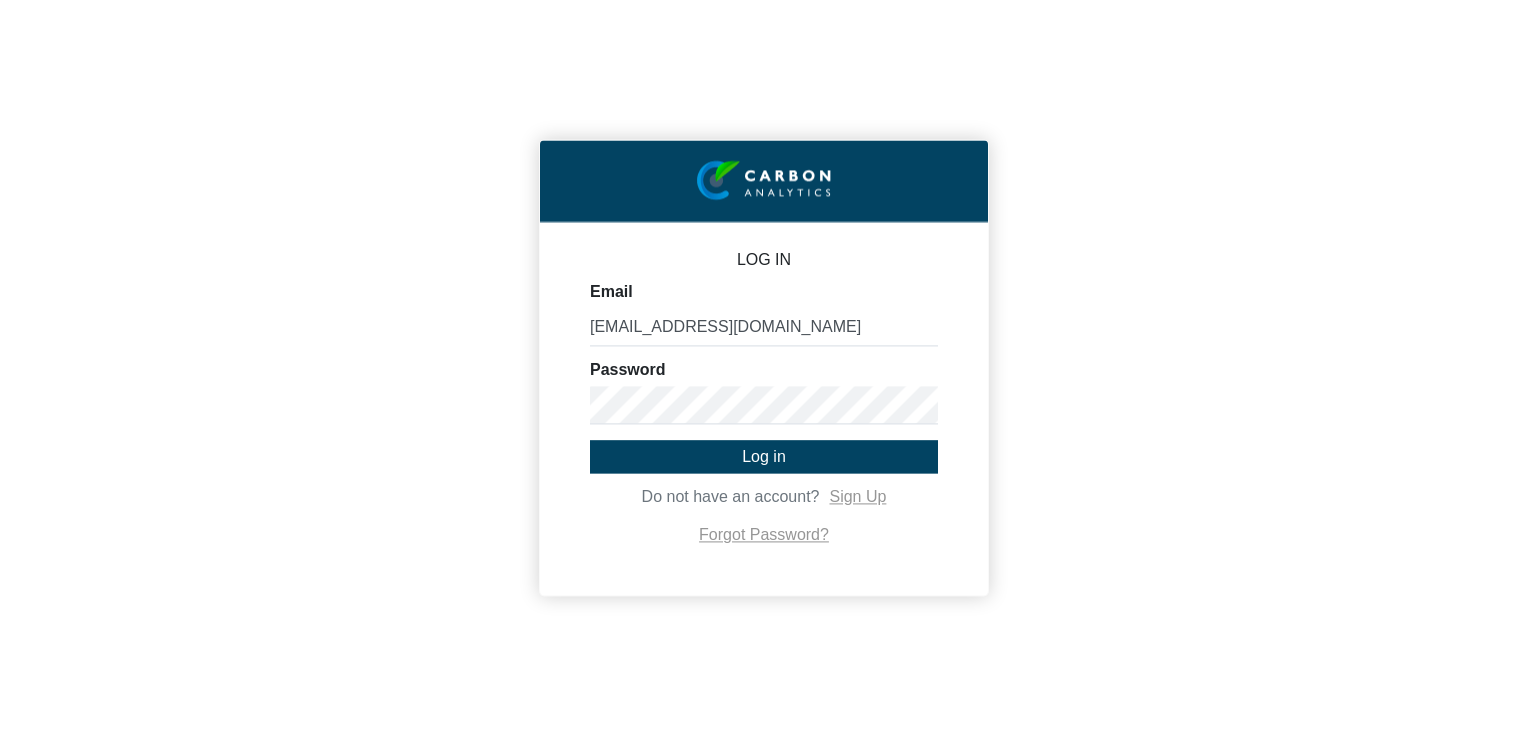 click on "Log in" 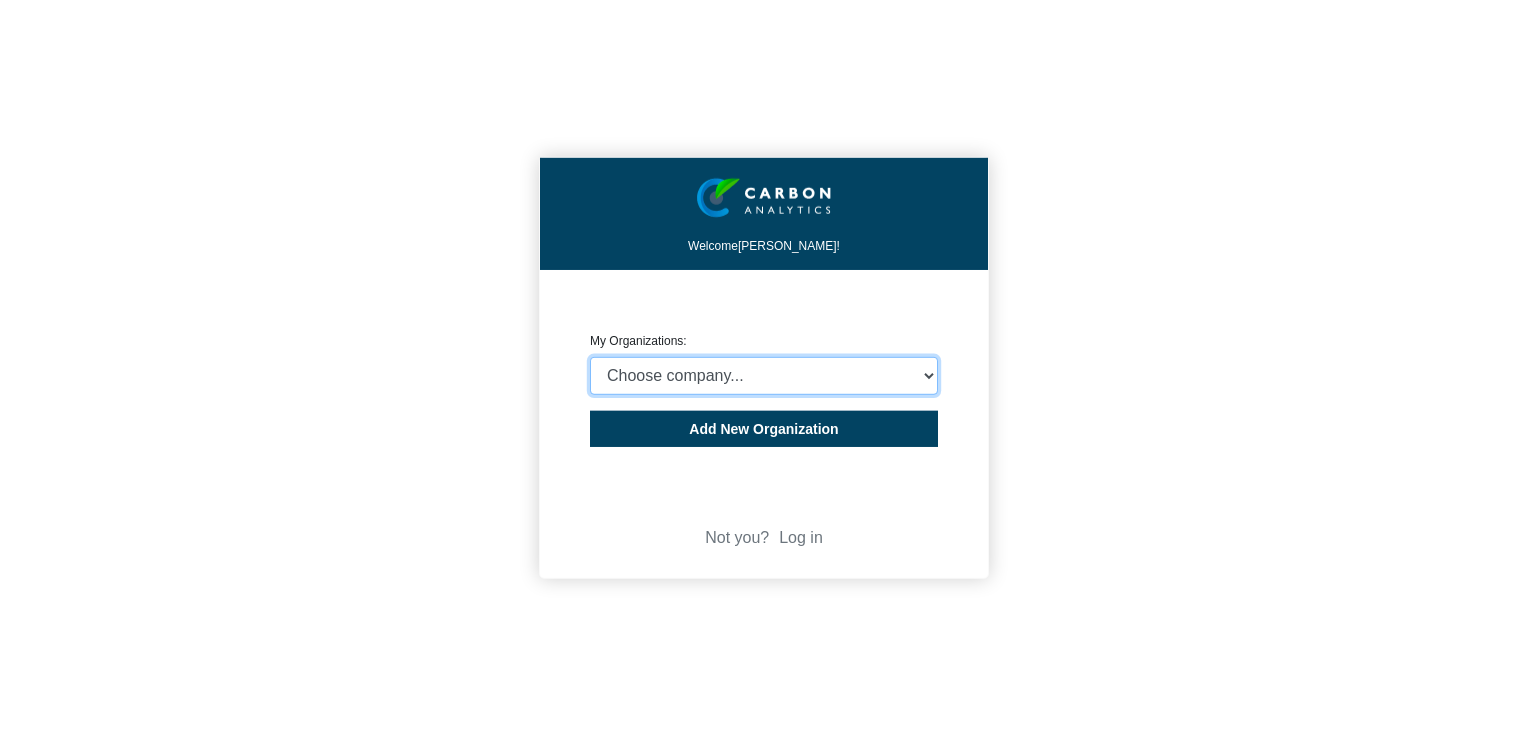 click on "Choose company...  State Insurance Company of Mauritius Ltd" 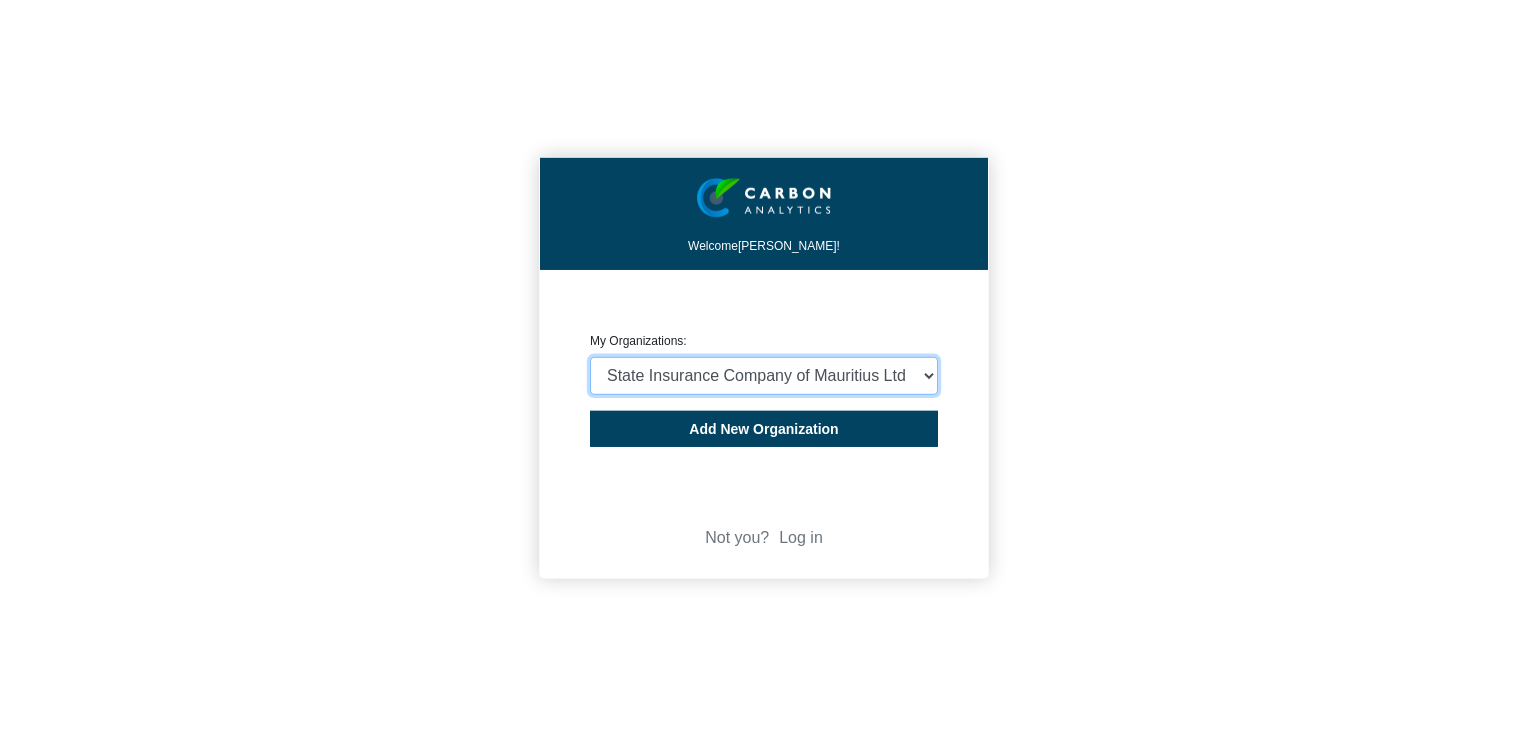 click on "Choose company...  State Insurance Company of Mauritius Ltd" 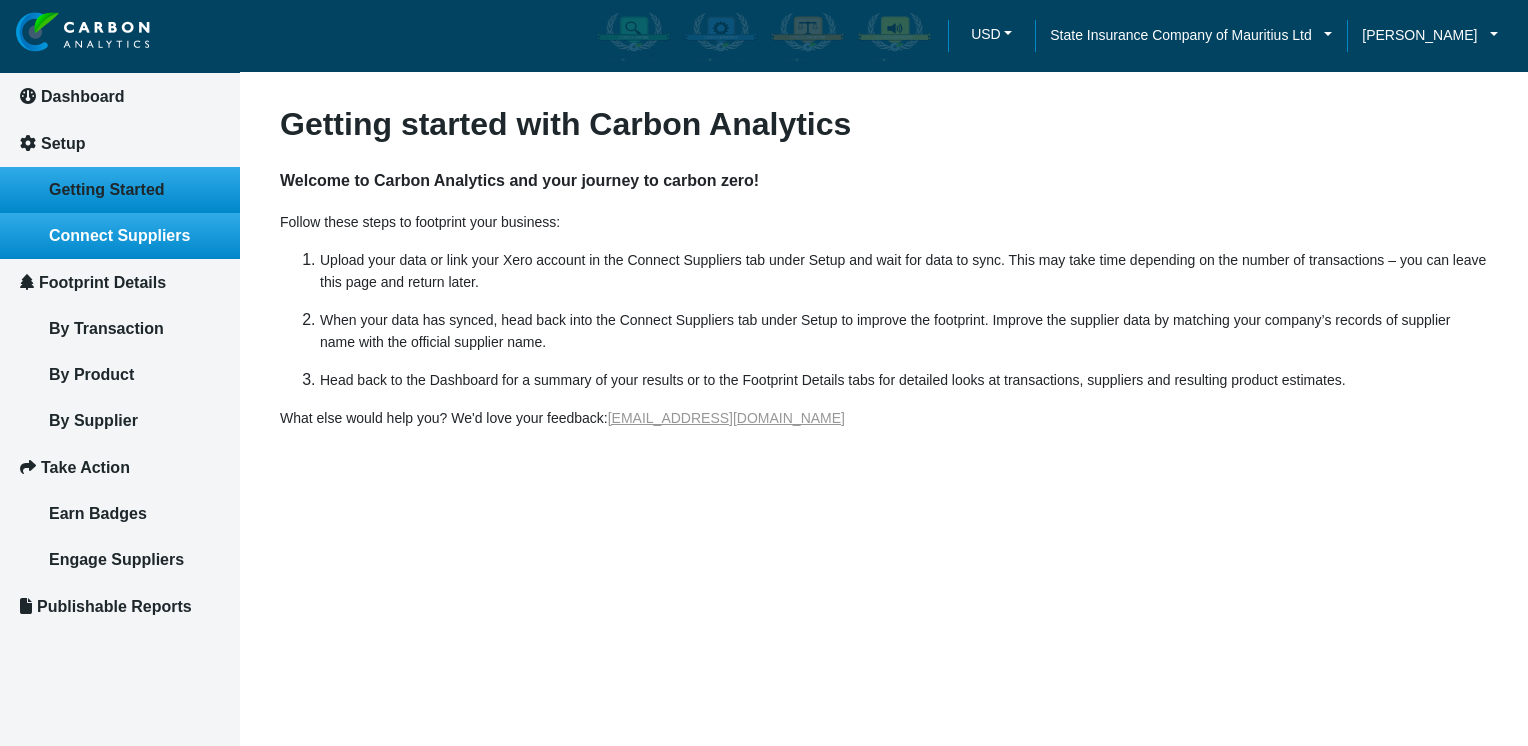 click on "Connect Suppliers" at bounding box center (120, 236) 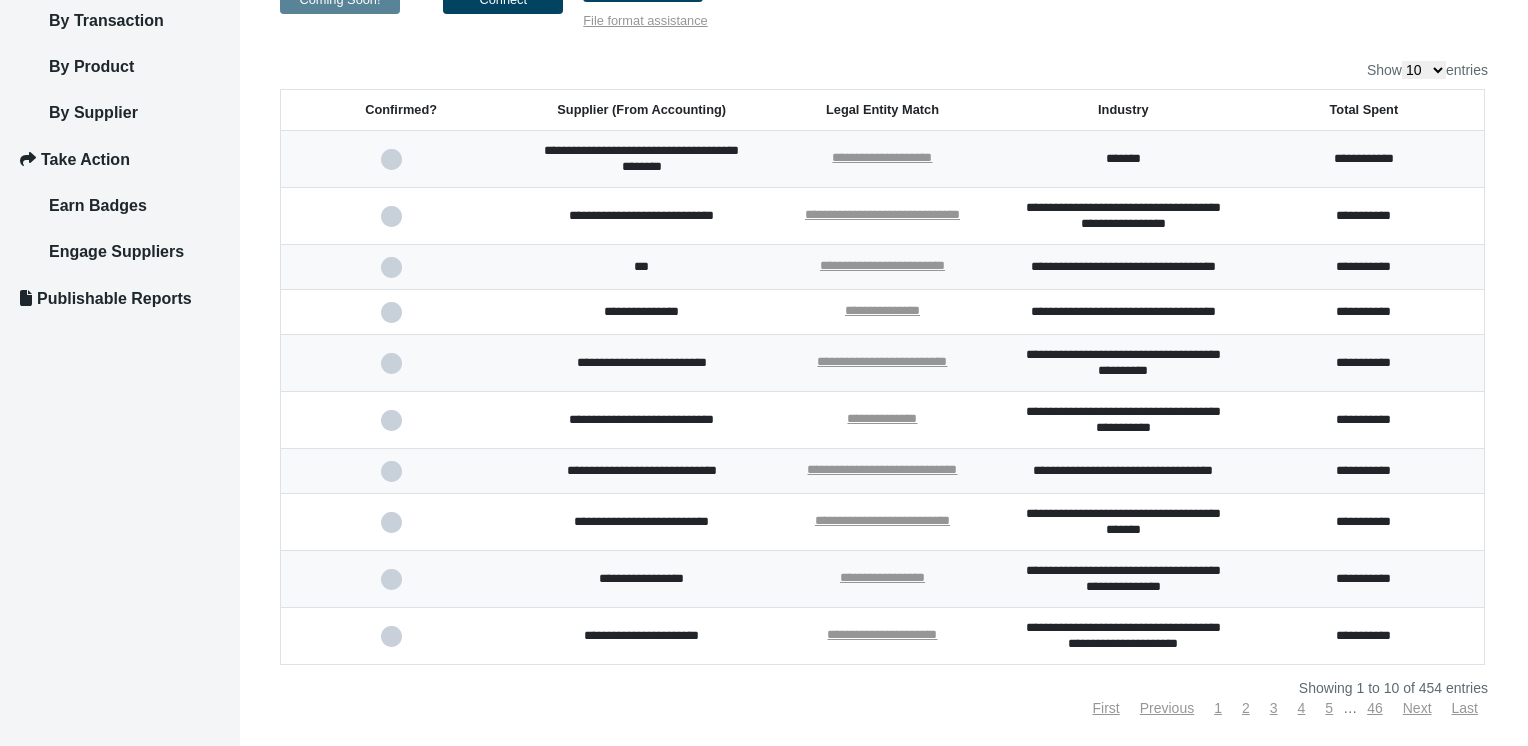 scroll, scrollTop: 424, scrollLeft: 0, axis: vertical 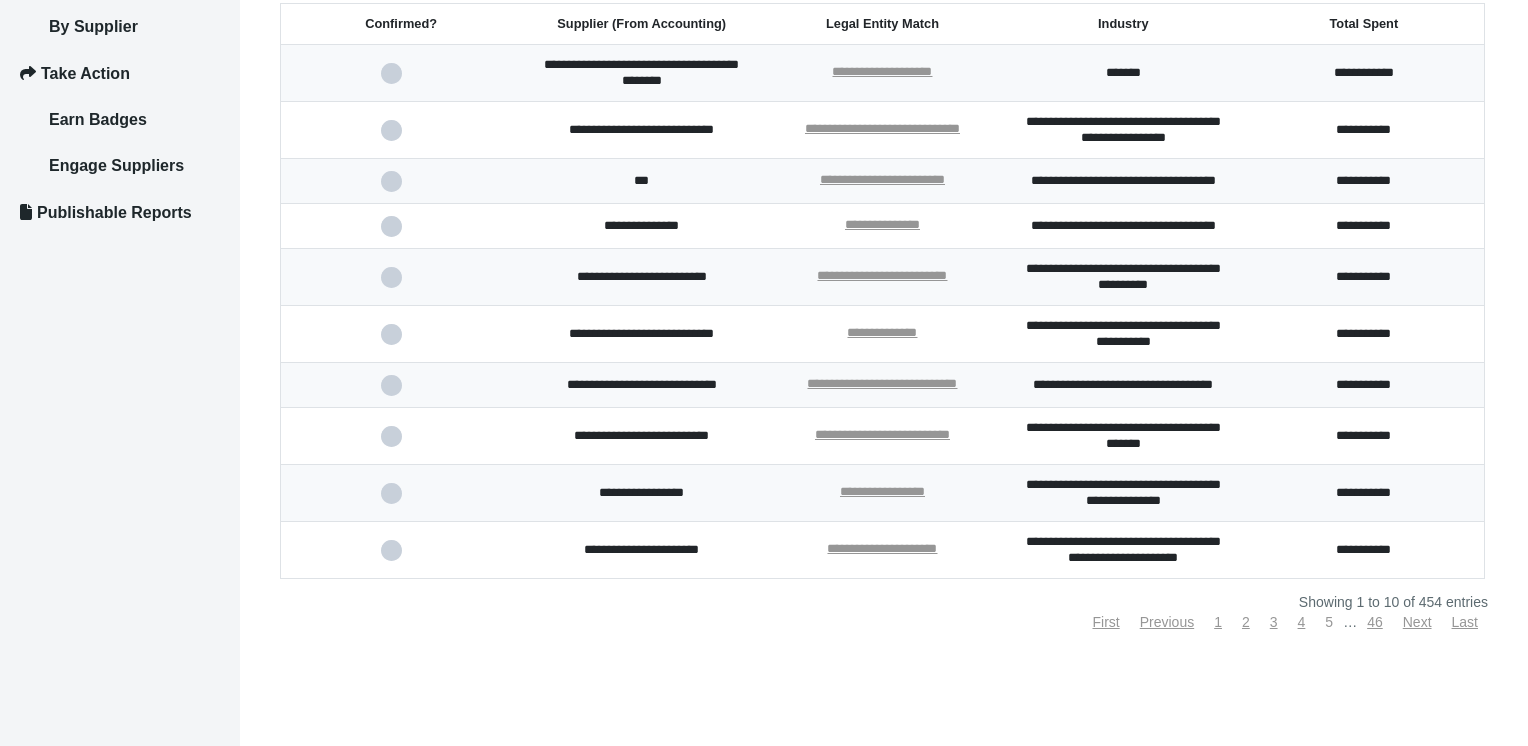 click on "5" at bounding box center [1329, 622] 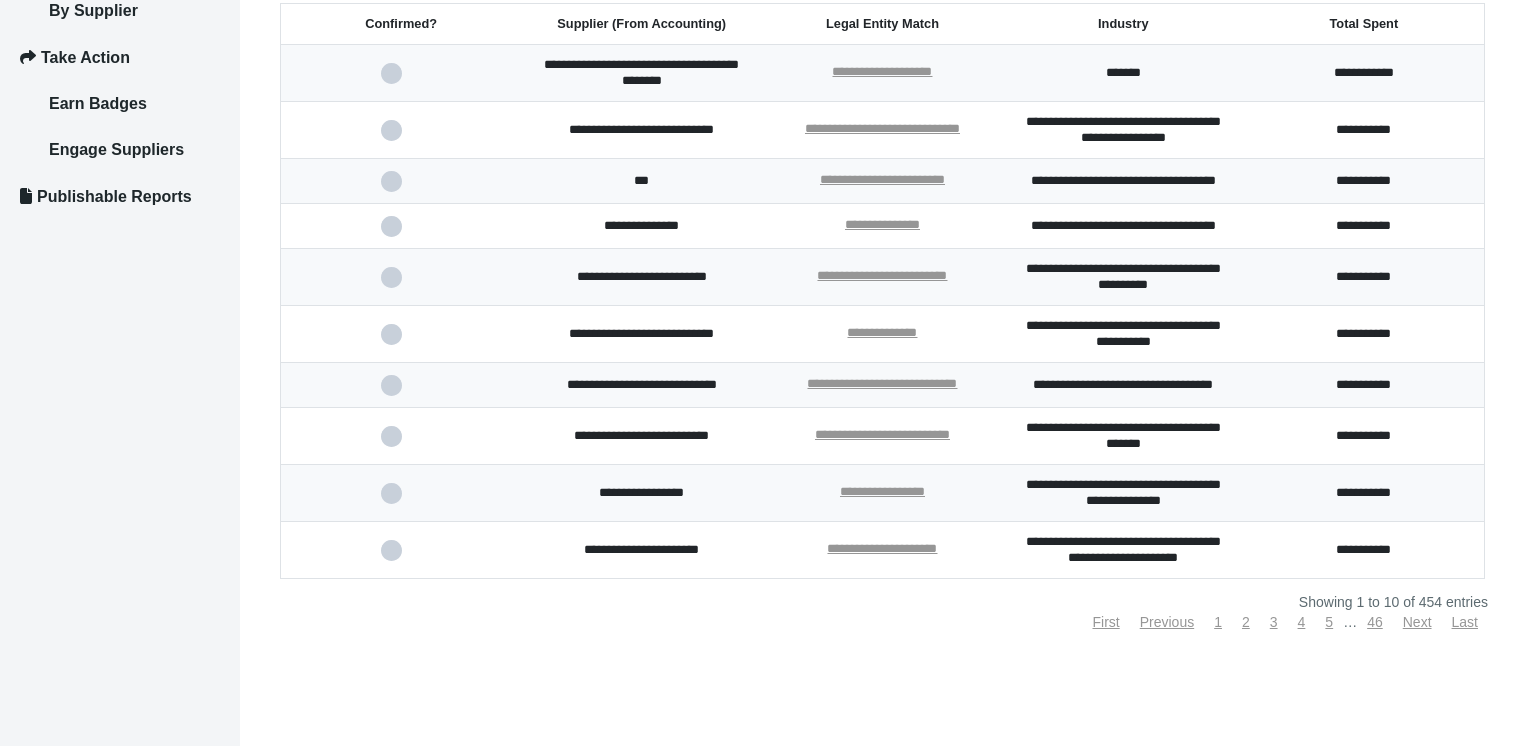 scroll, scrollTop: 424, scrollLeft: 0, axis: vertical 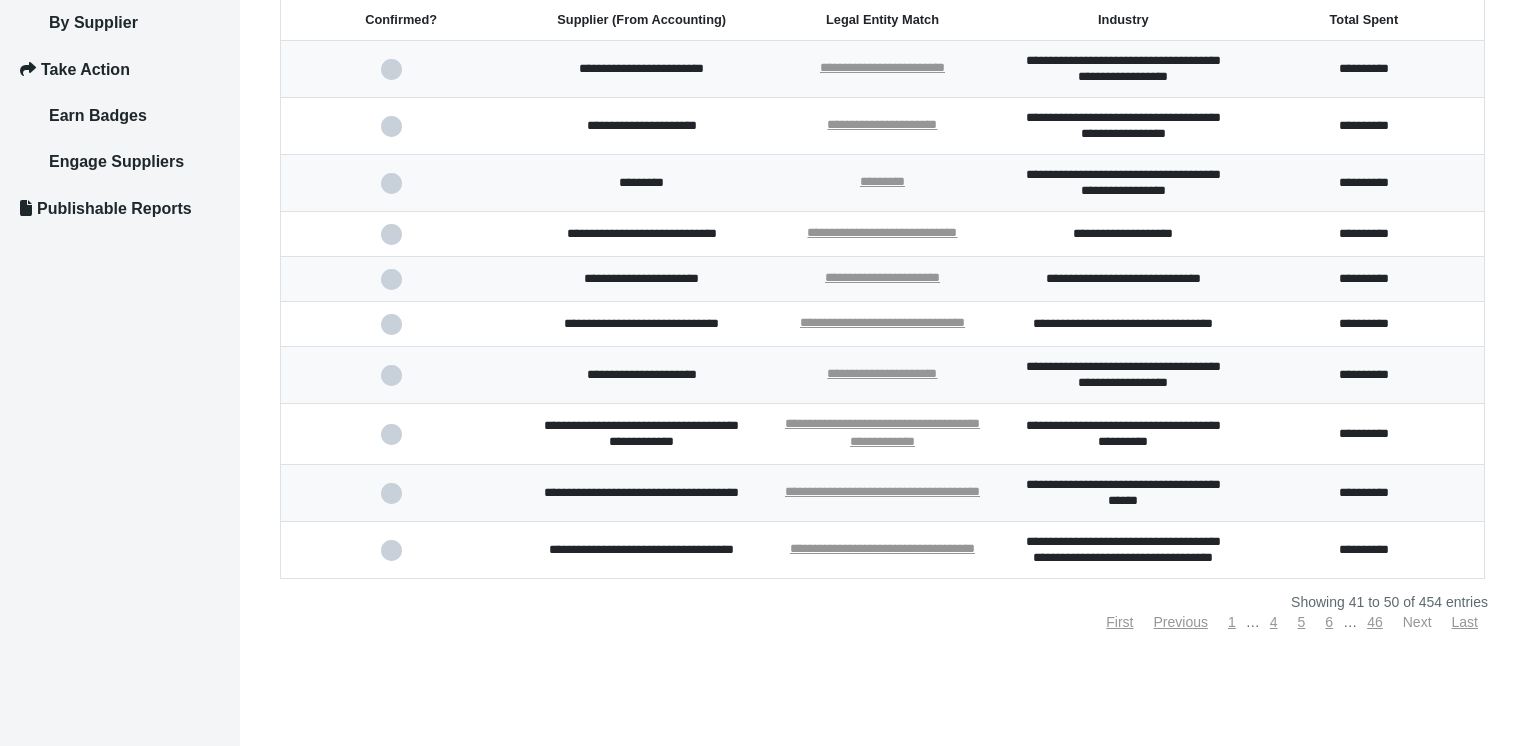 click on "Next" at bounding box center [1417, 622] 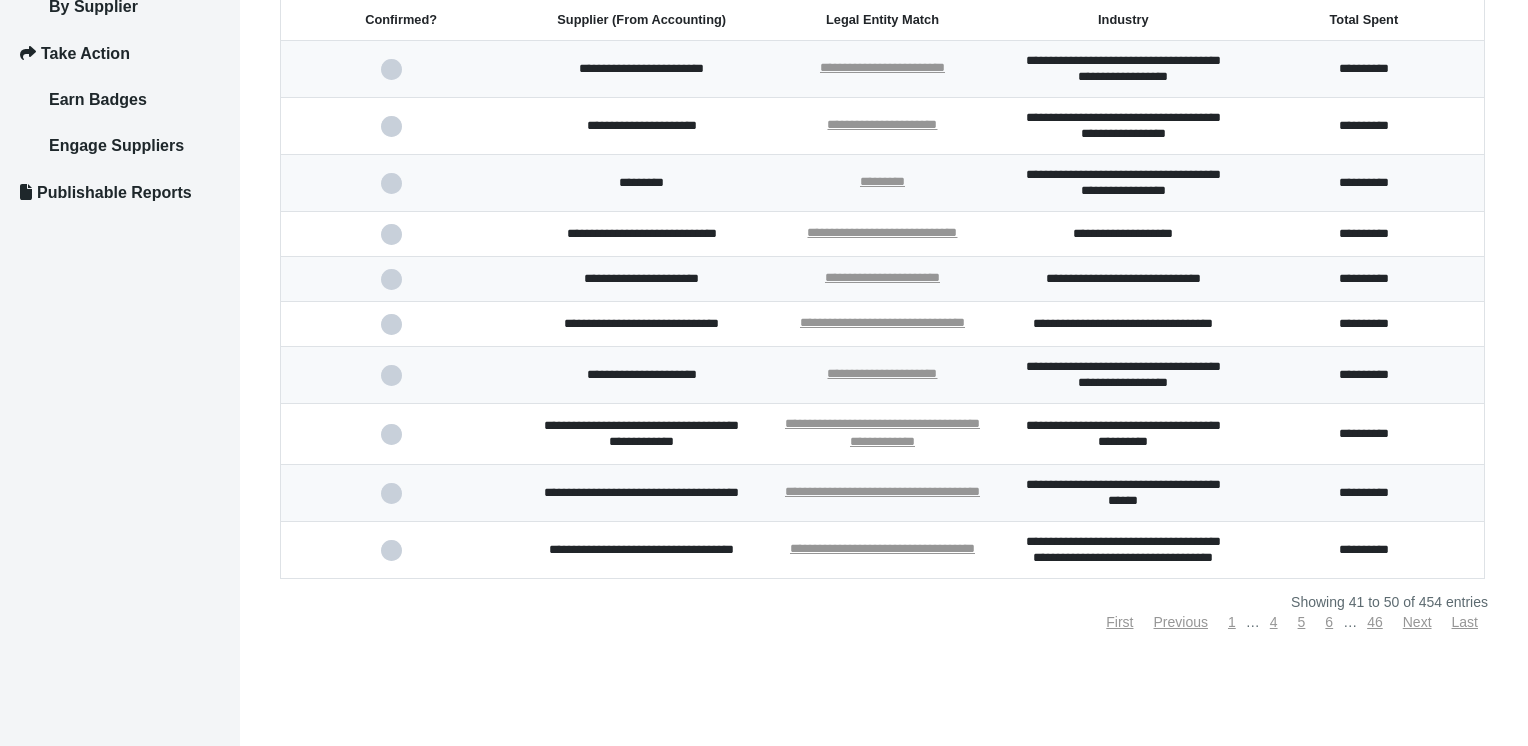 scroll, scrollTop: 408, scrollLeft: 0, axis: vertical 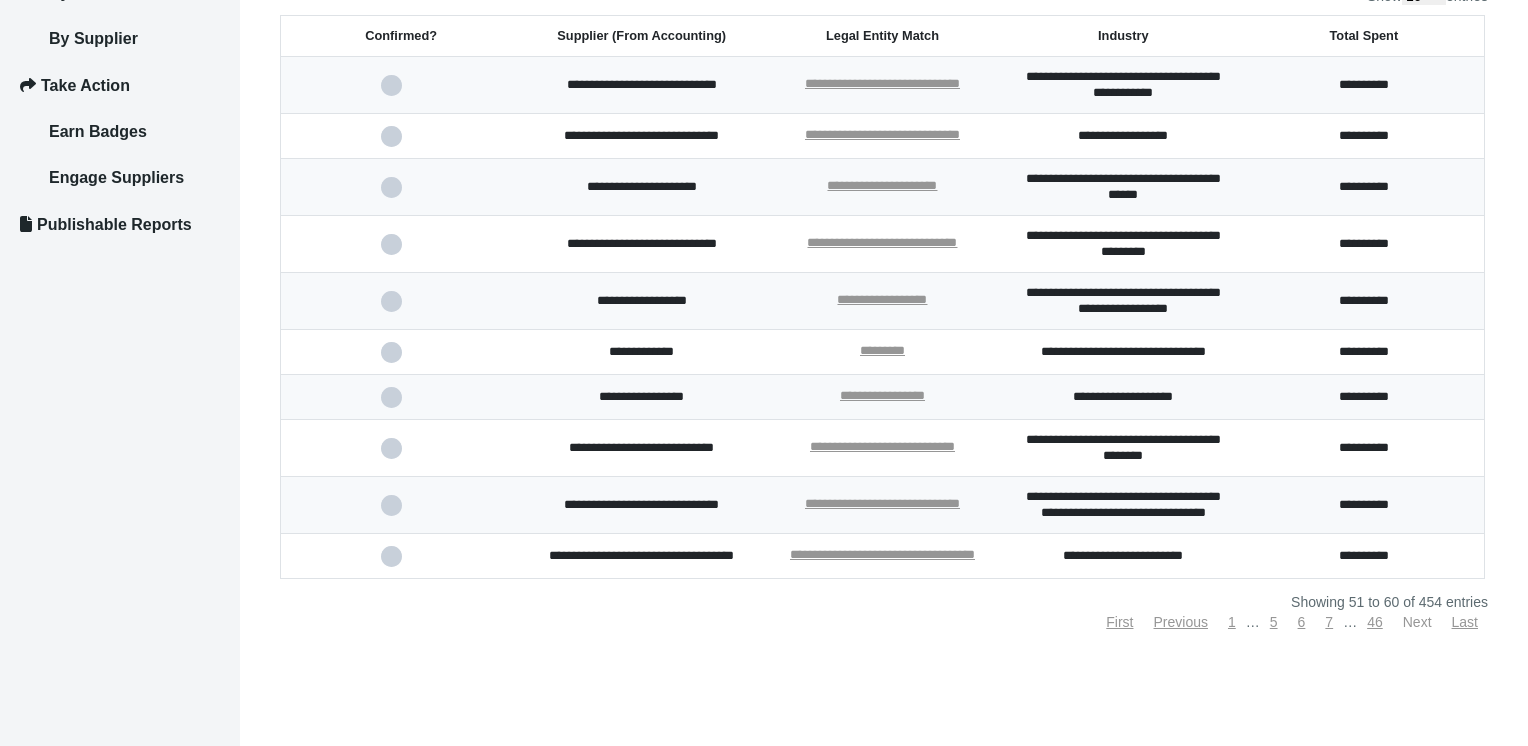 click on "Next" at bounding box center (1417, 622) 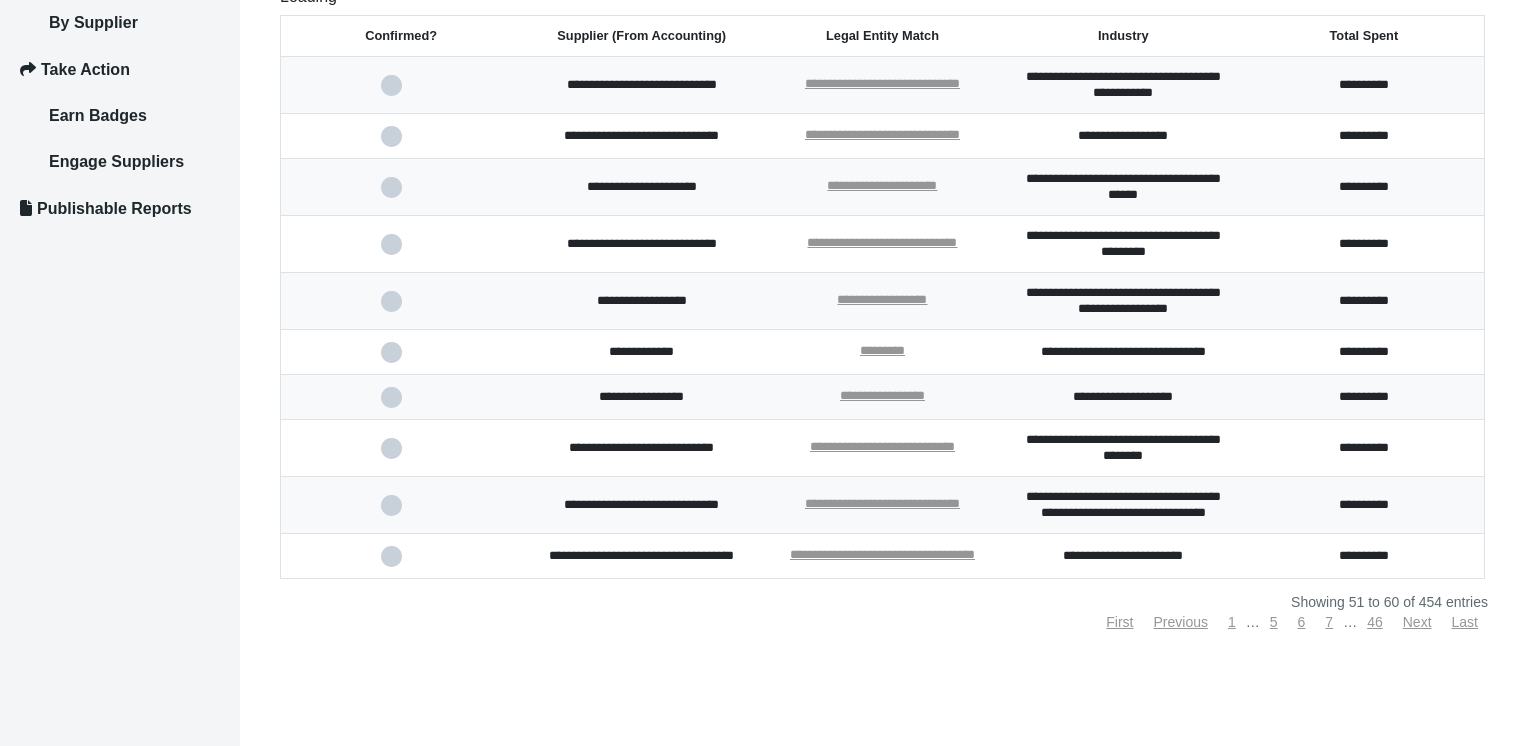 scroll, scrollTop: 424, scrollLeft: 0, axis: vertical 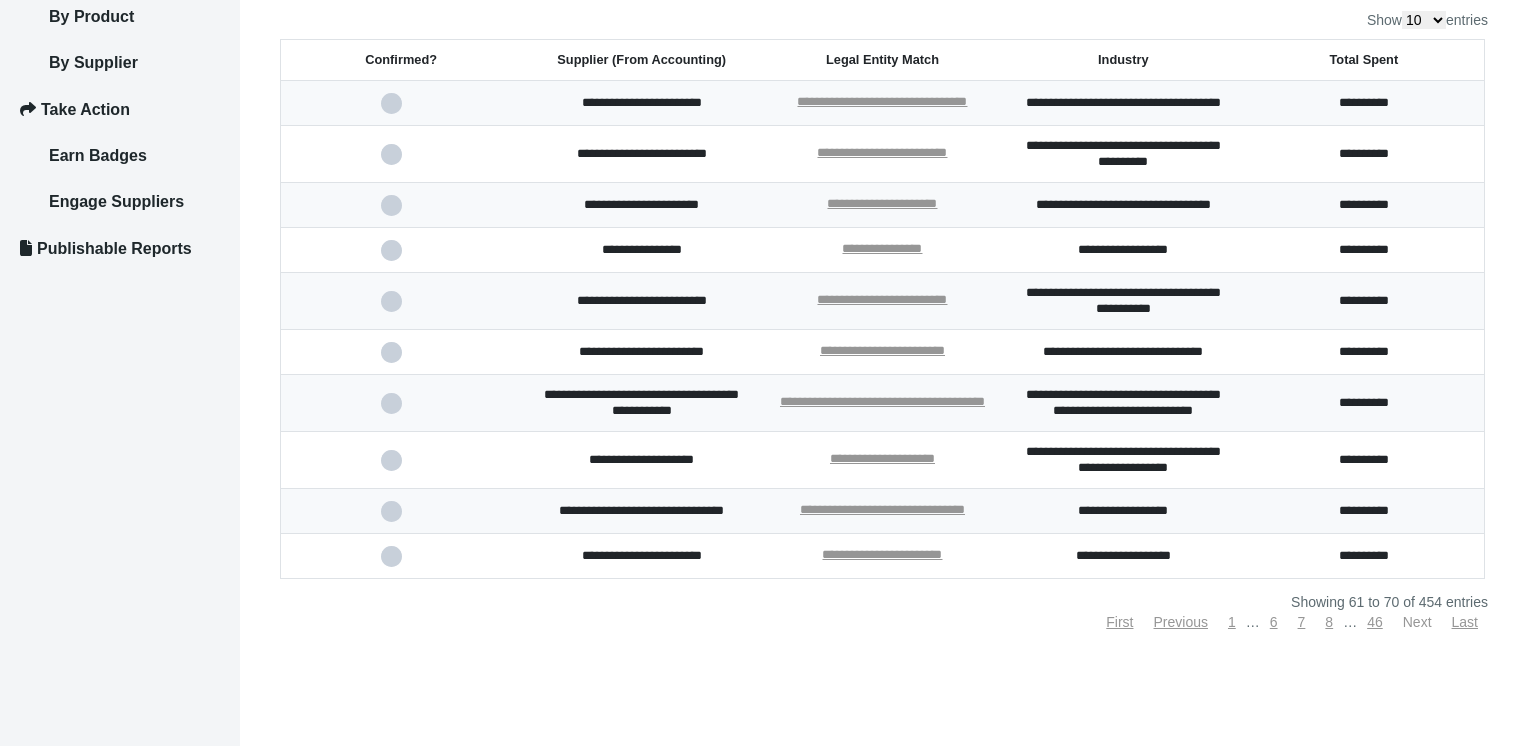 click on "Next" at bounding box center [1417, 622] 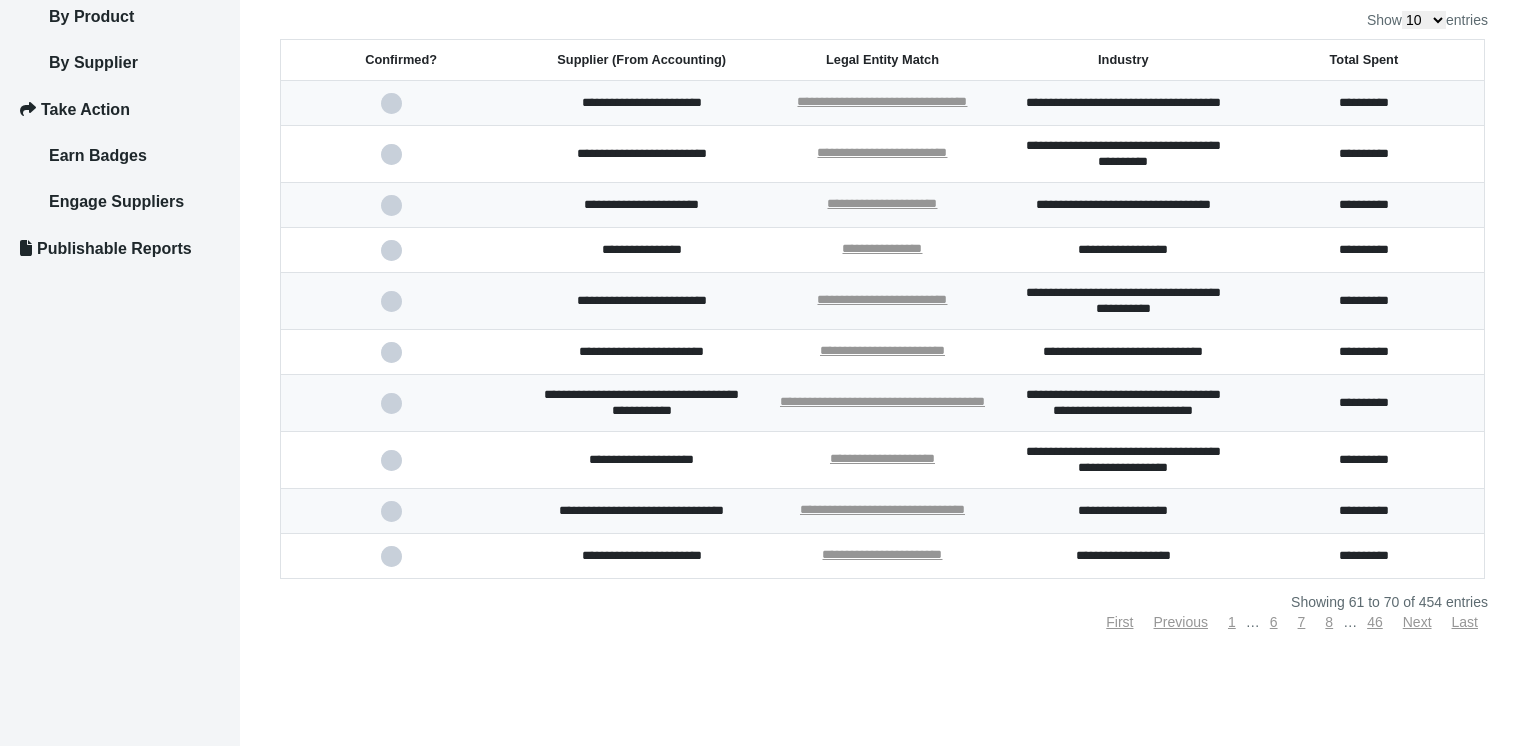 scroll, scrollTop: 416, scrollLeft: 0, axis: vertical 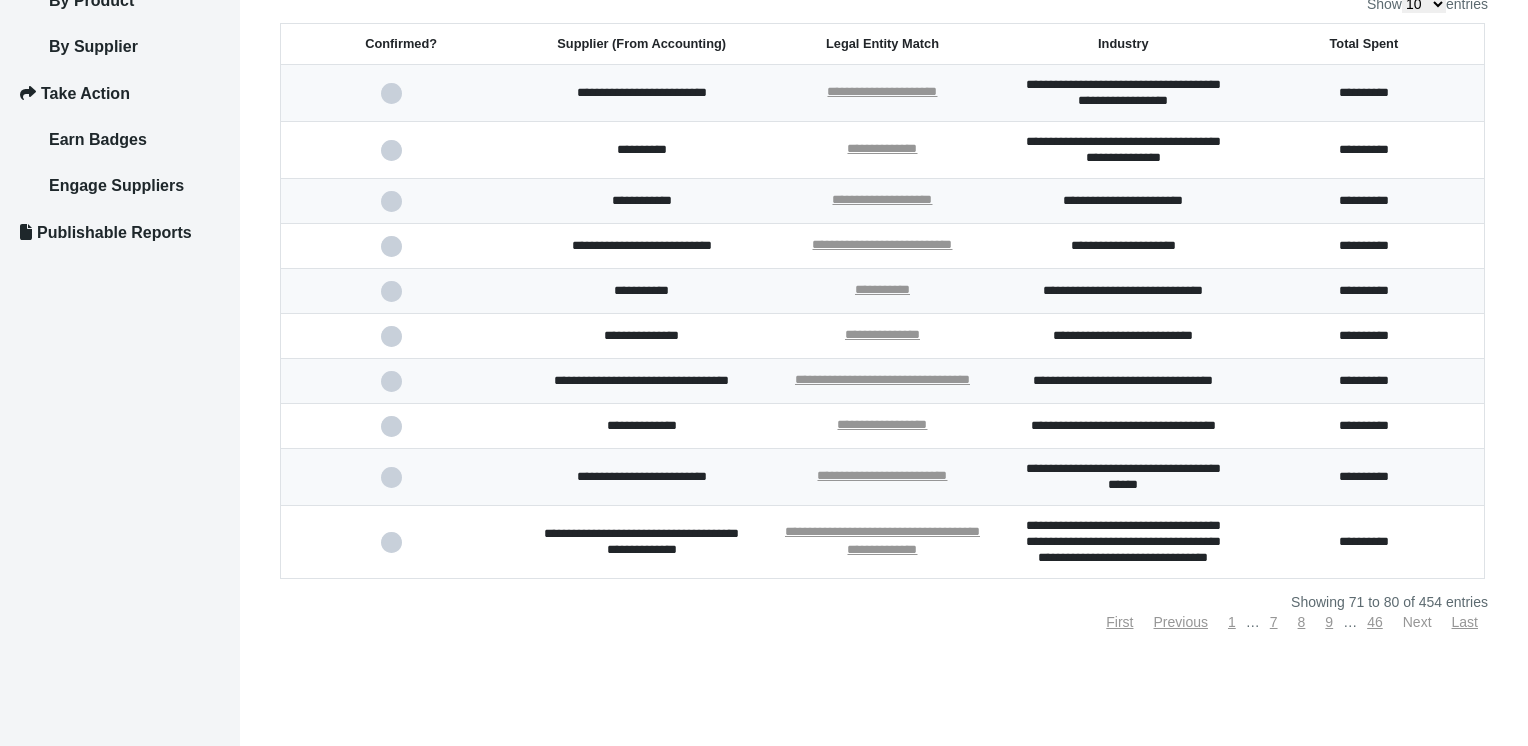 click on "Next" at bounding box center (1417, 622) 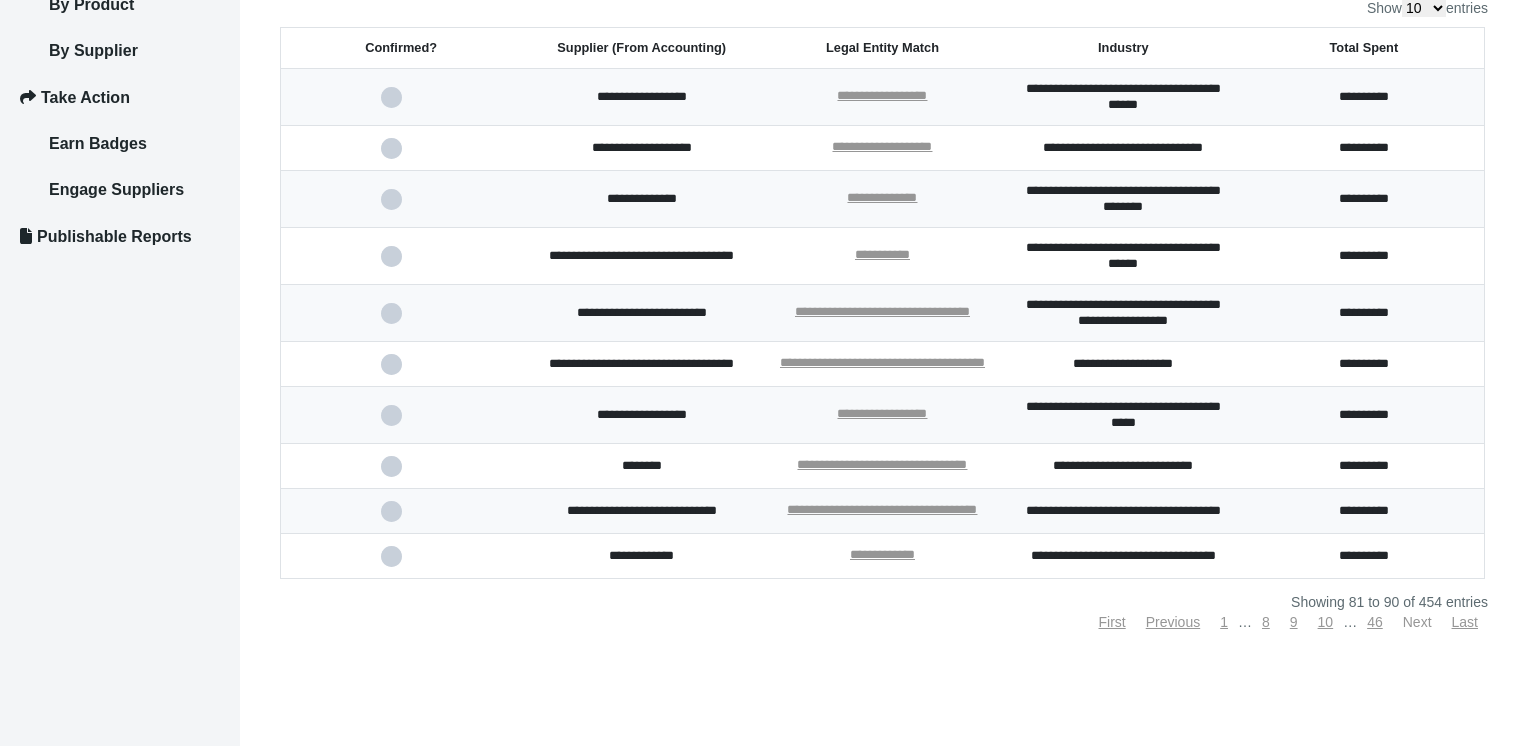 click on "Next" at bounding box center [1417, 622] 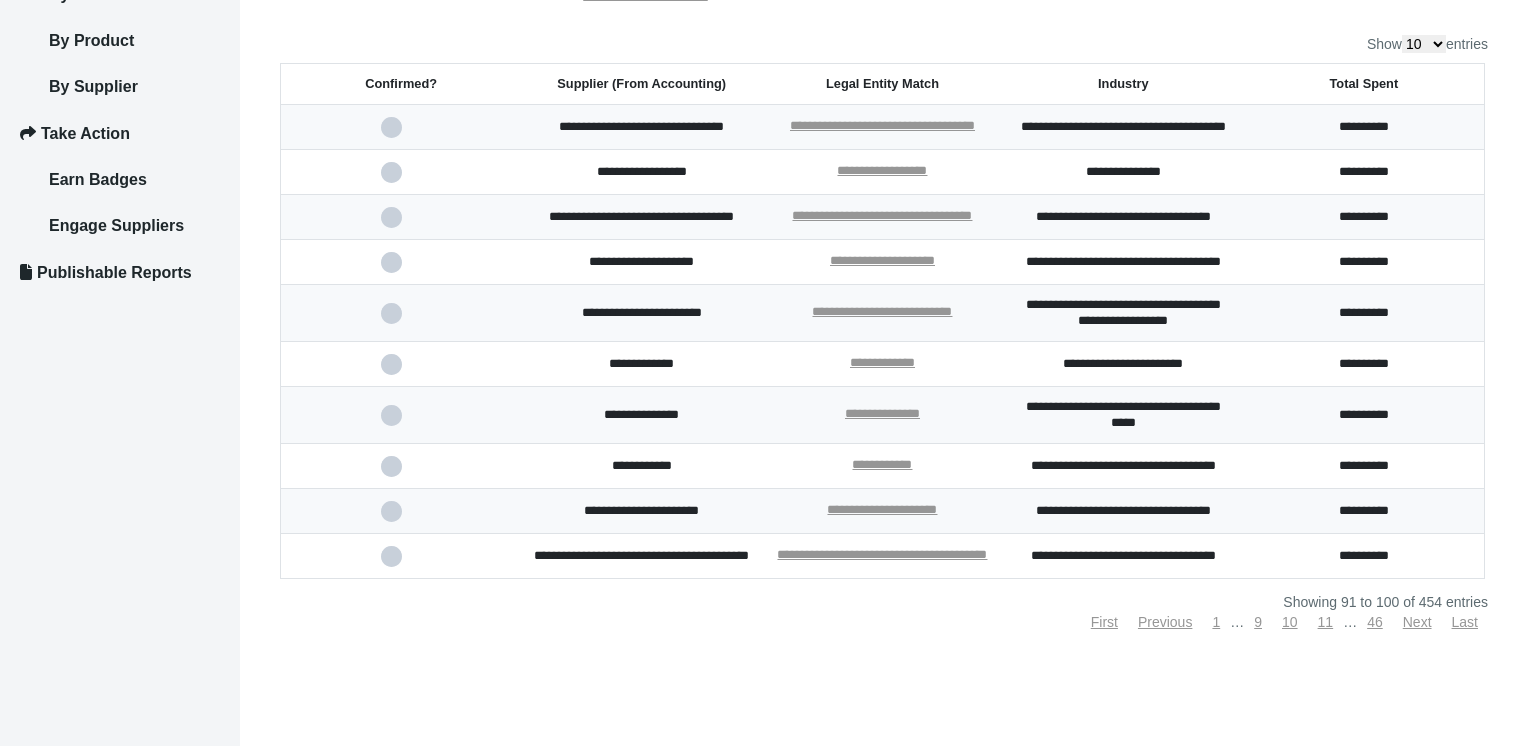 scroll, scrollTop: 385, scrollLeft: 0, axis: vertical 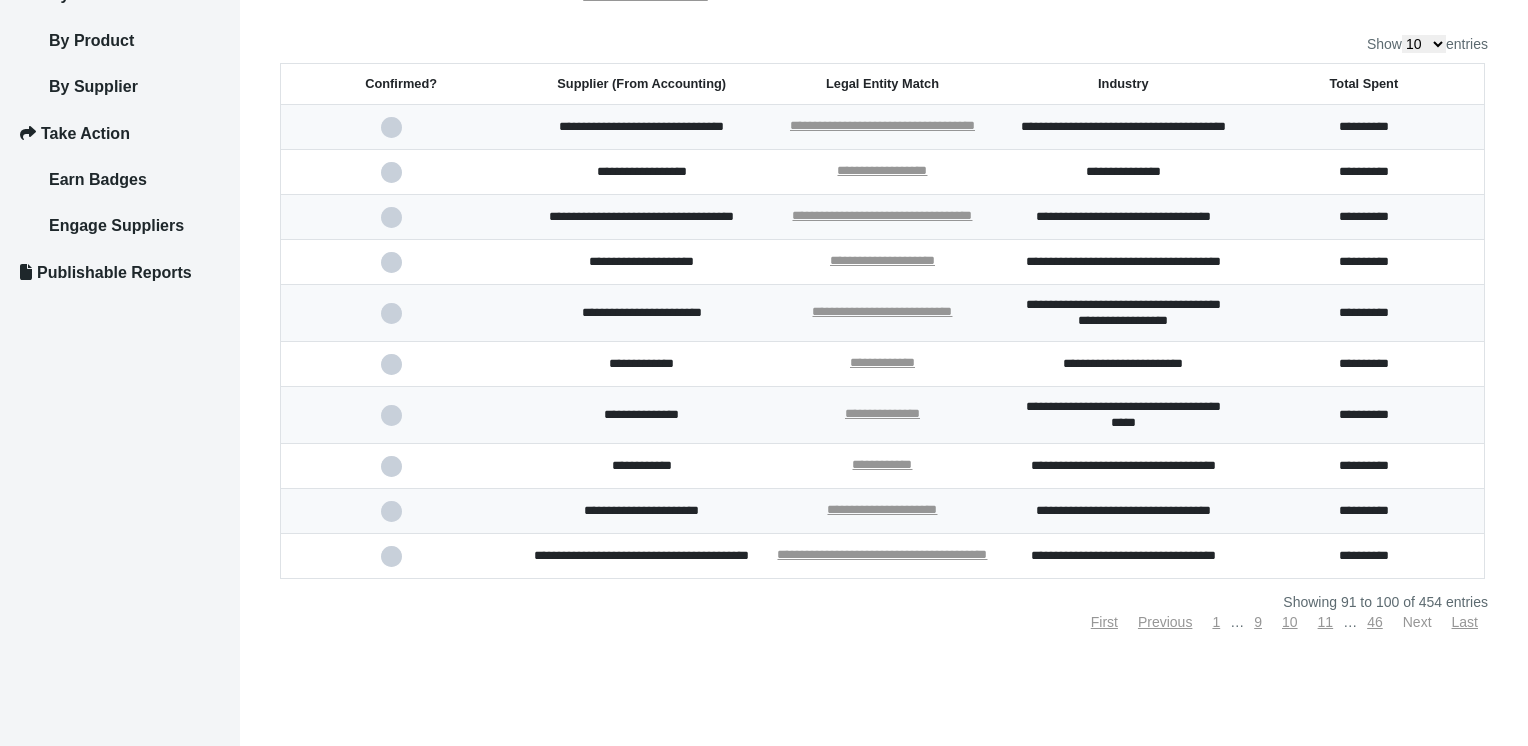 click on "Next" at bounding box center [1417, 622] 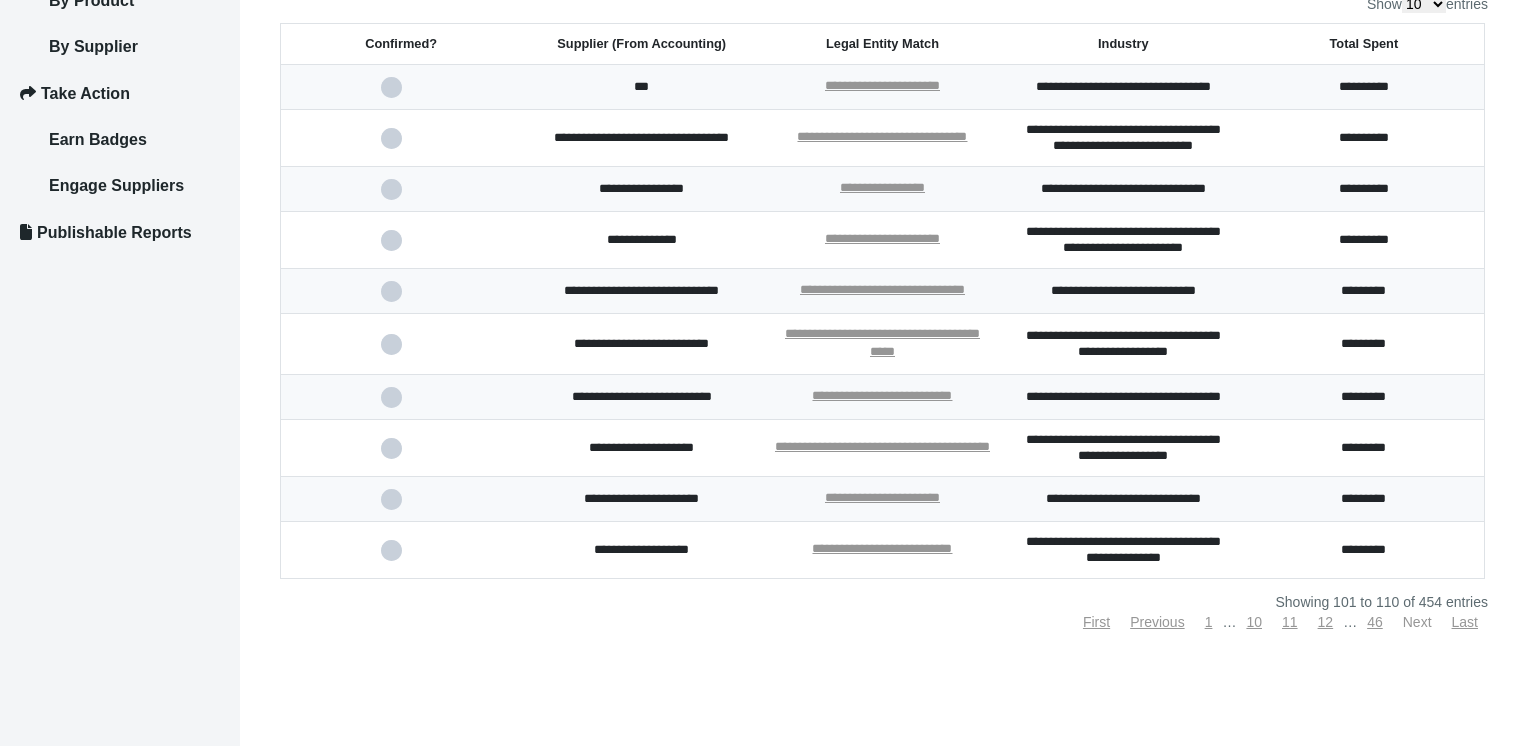 click on "Next" at bounding box center (1417, 622) 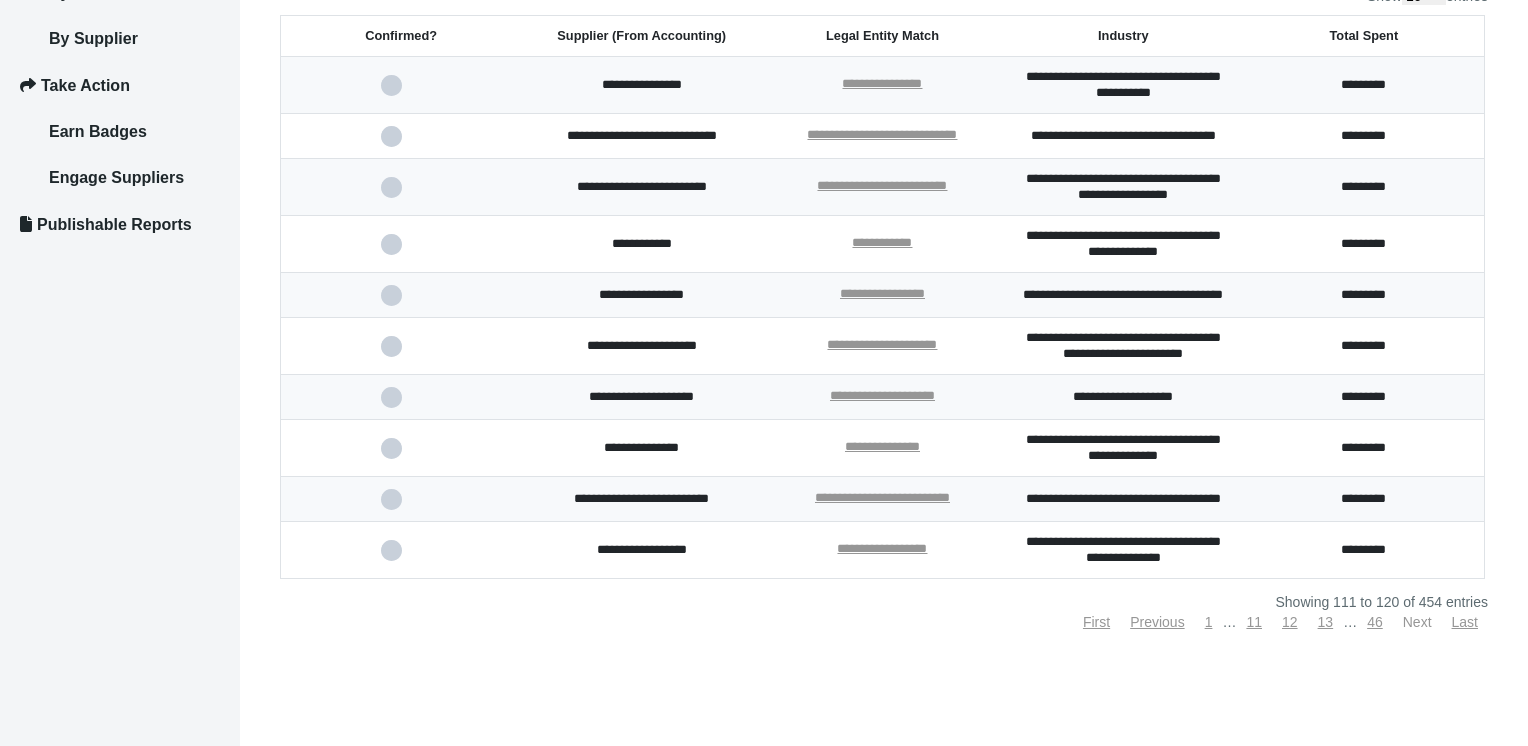 click on "Next" at bounding box center (1417, 622) 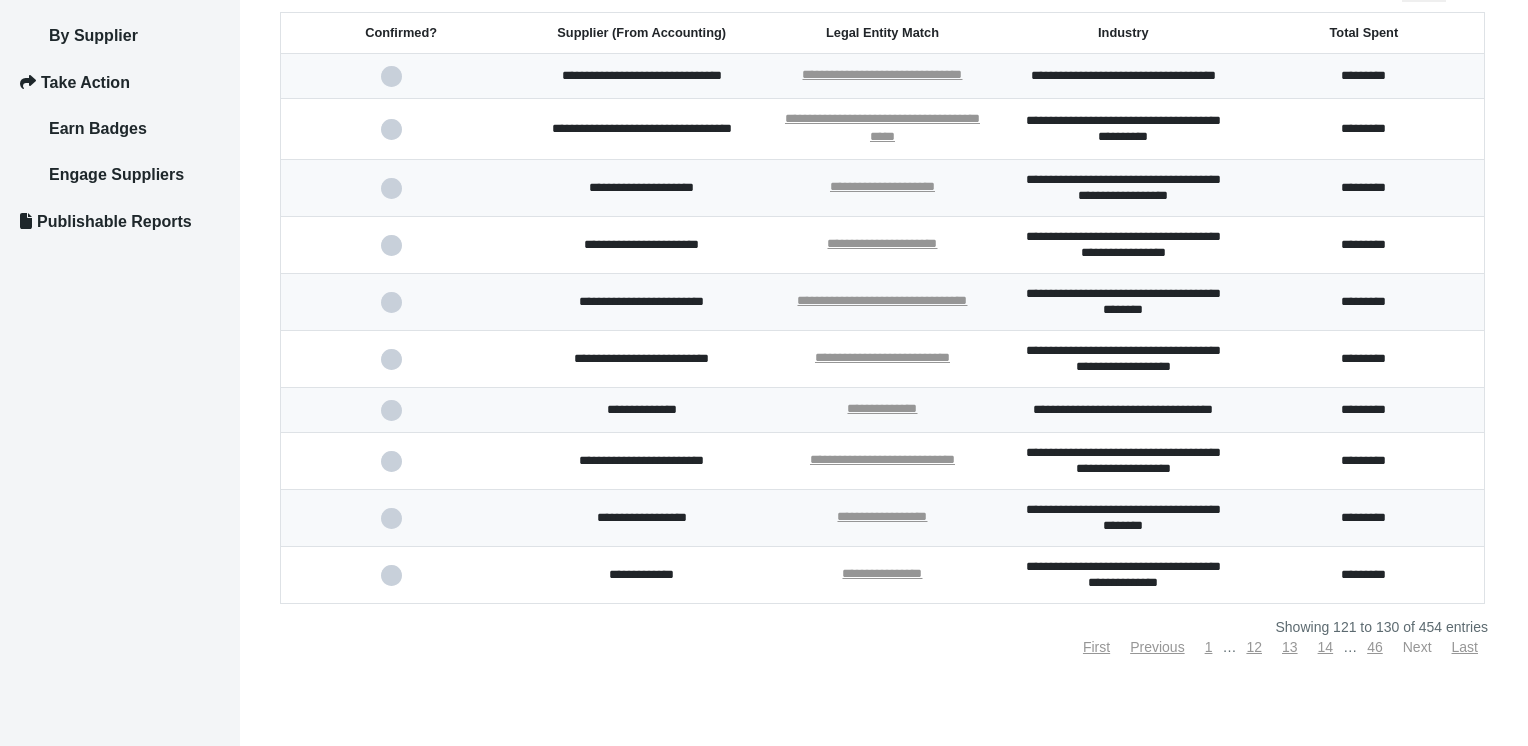 click on "Next" at bounding box center (1417, 647) 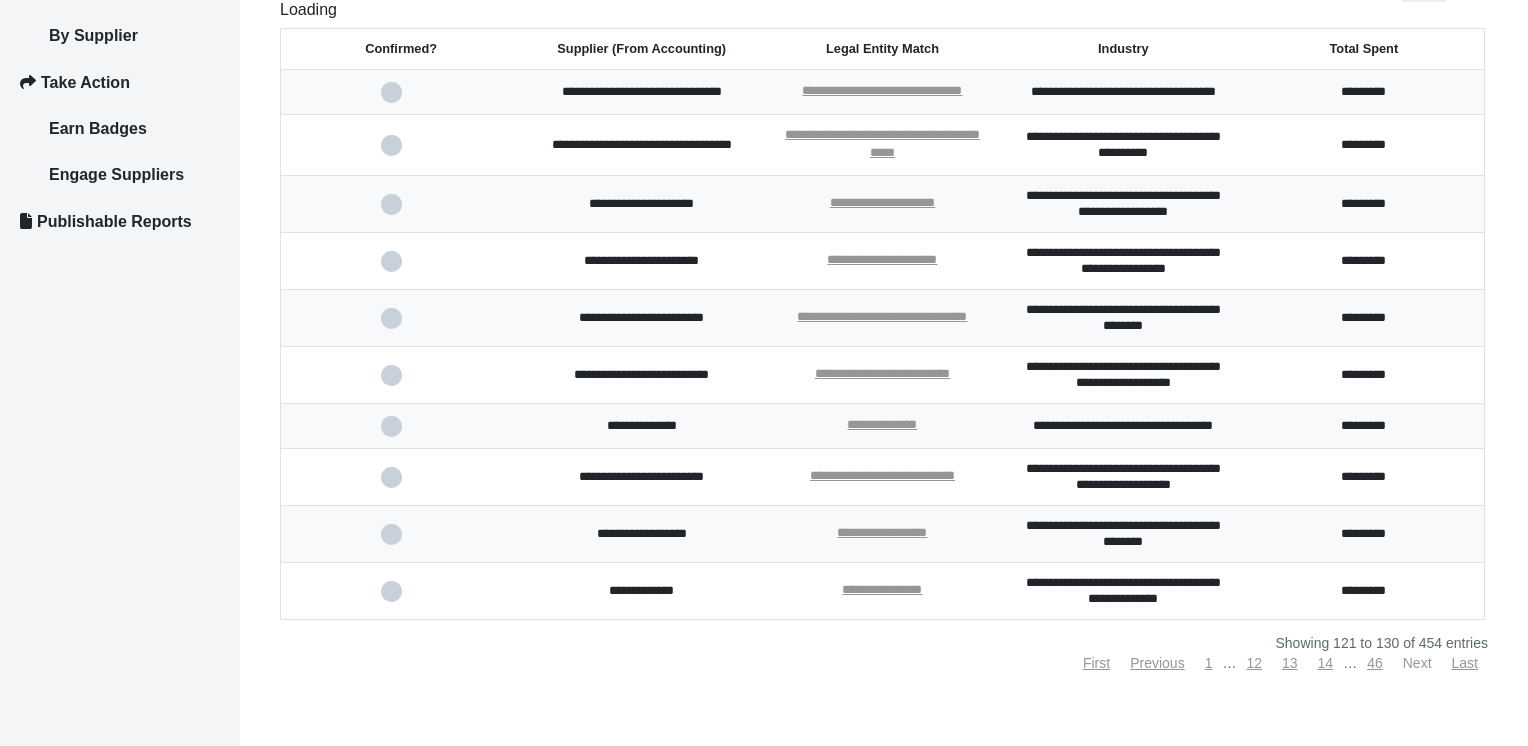 click on "Next" at bounding box center (1417, 663) 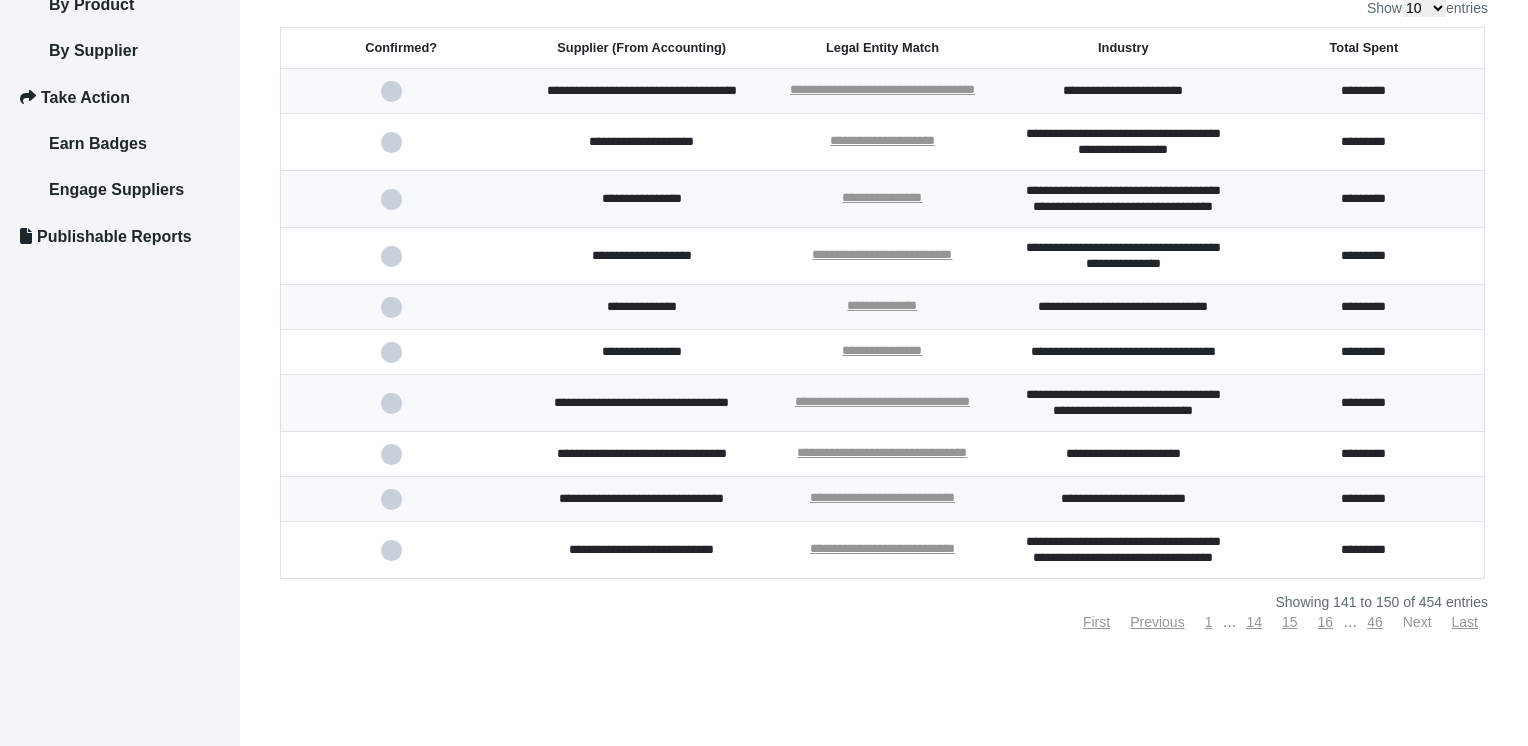 click on "Next" at bounding box center [1417, 622] 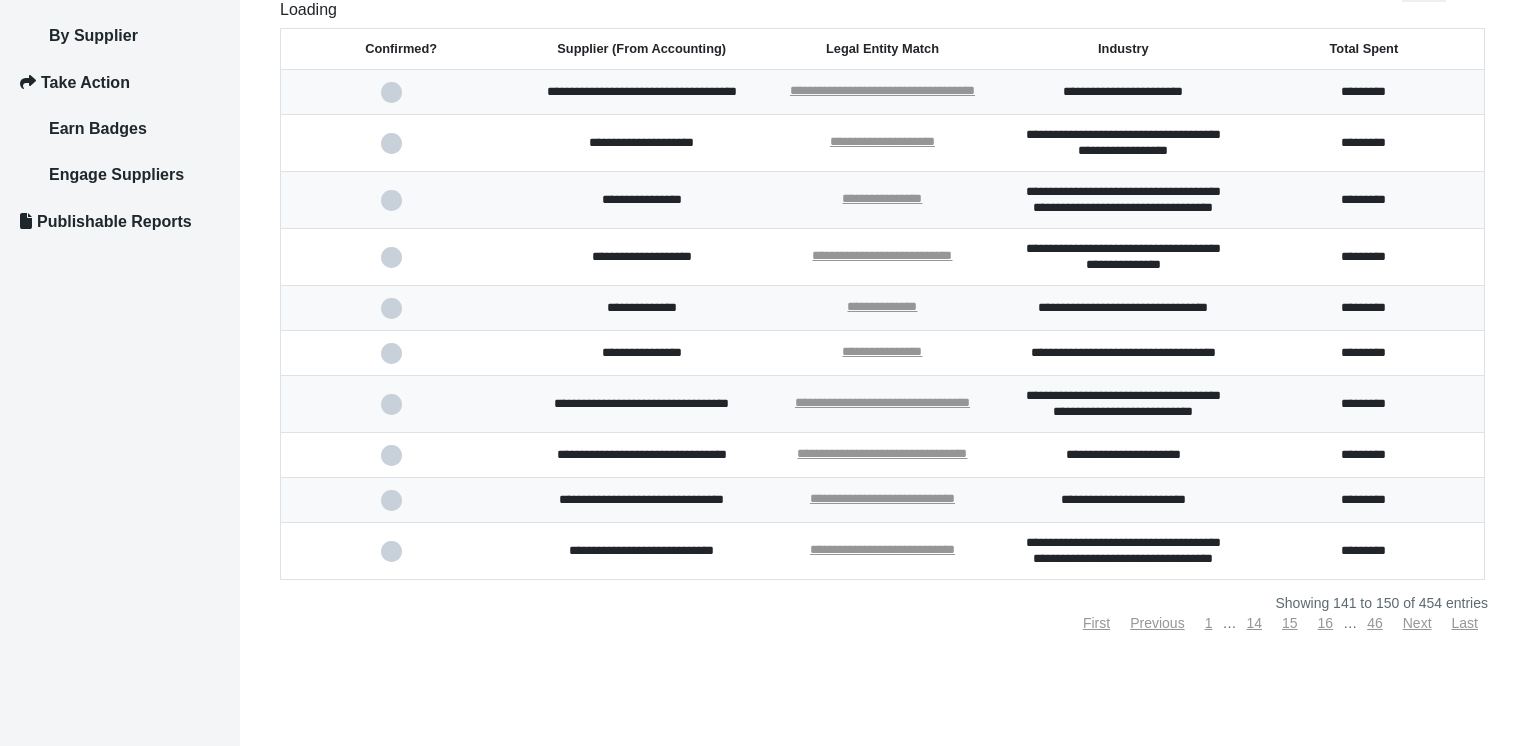 scroll, scrollTop: 376, scrollLeft: 0, axis: vertical 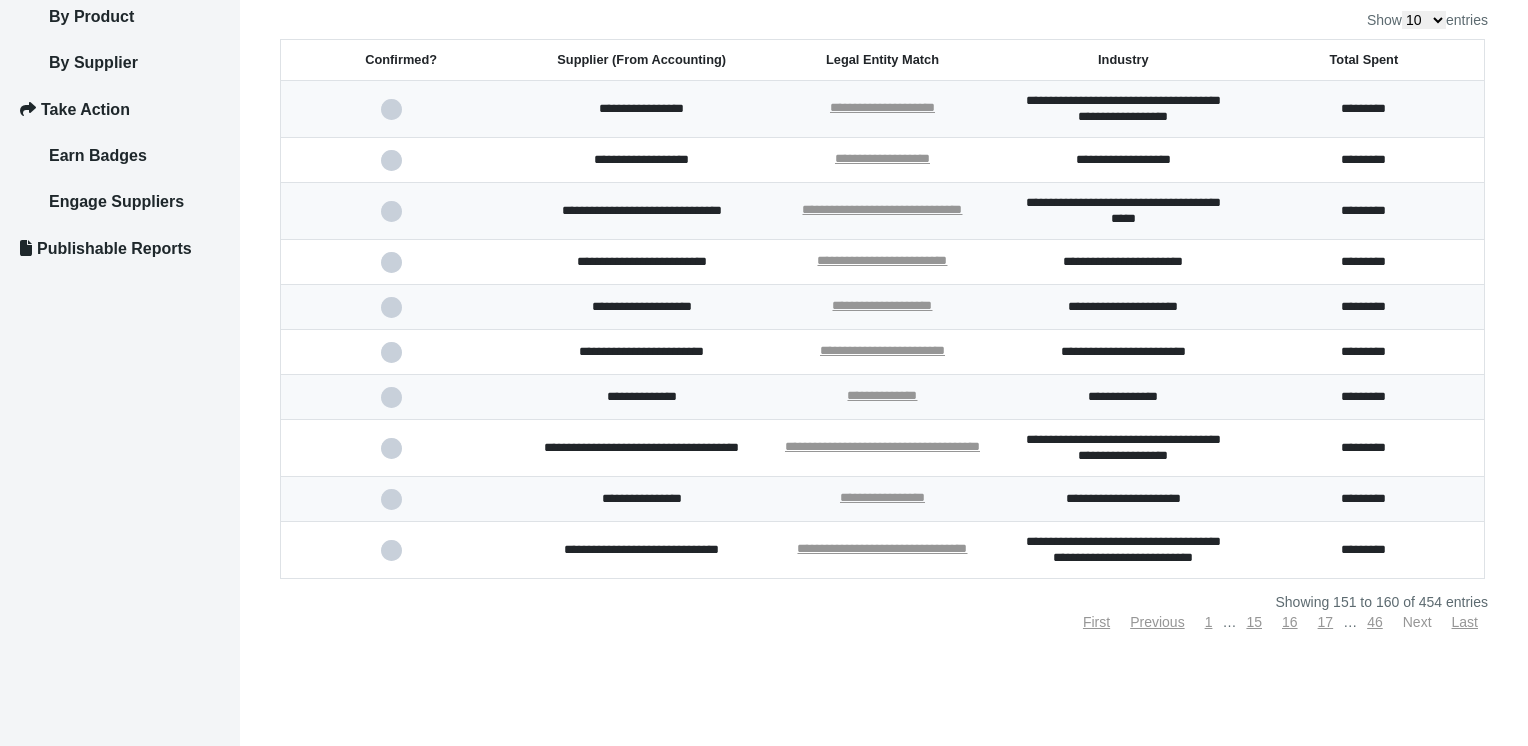 click on "Next" at bounding box center [1417, 622] 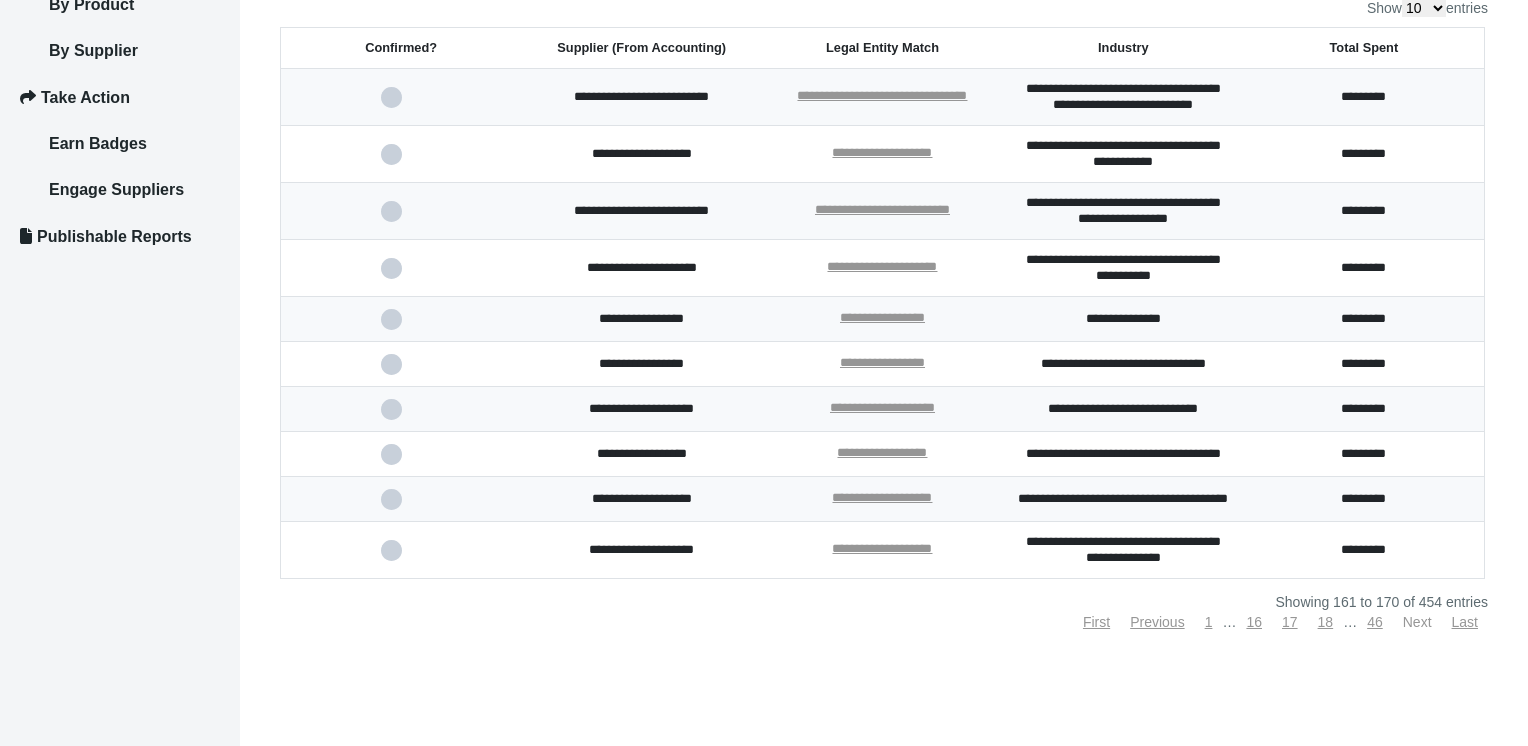 click on "Next" at bounding box center (1417, 622) 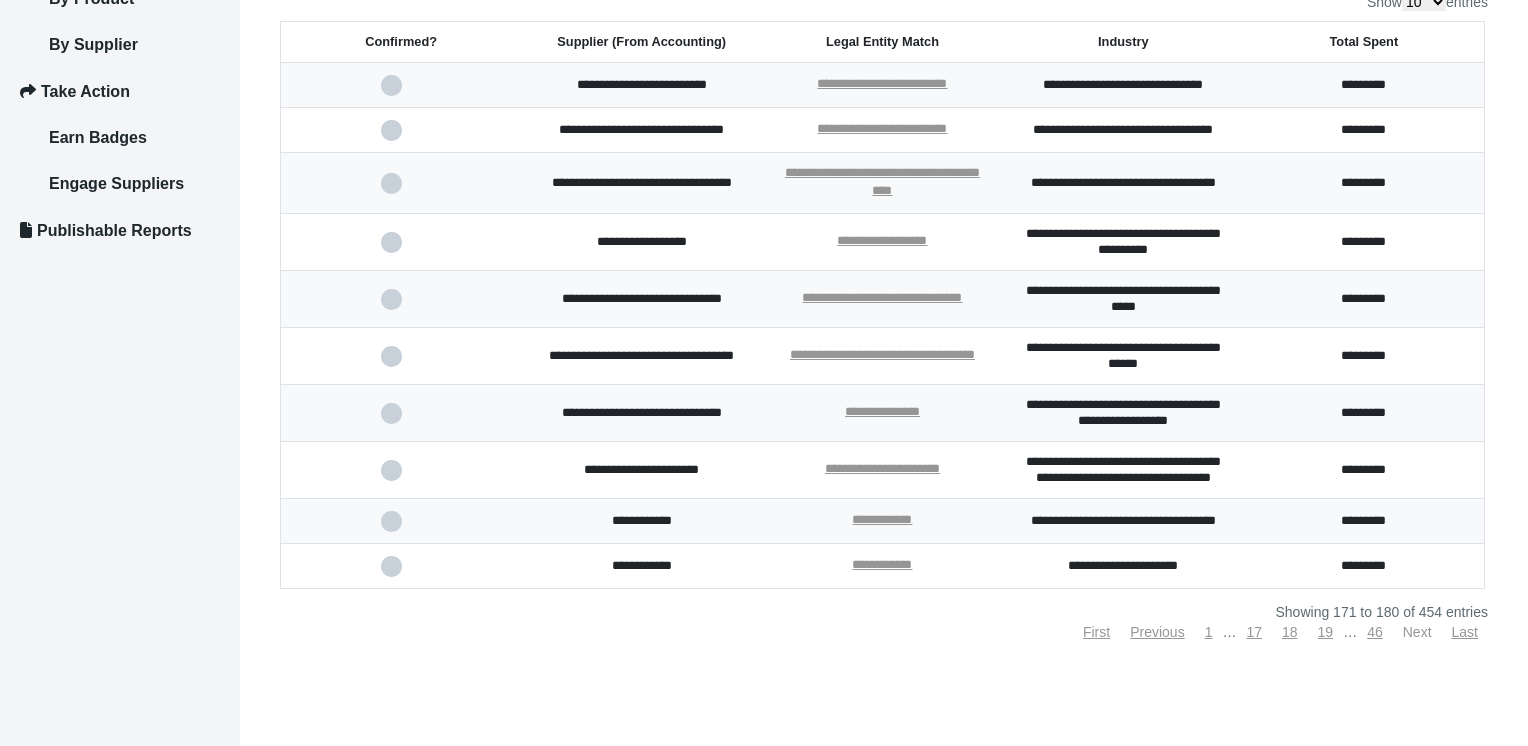 click on "Next" at bounding box center [1417, 632] 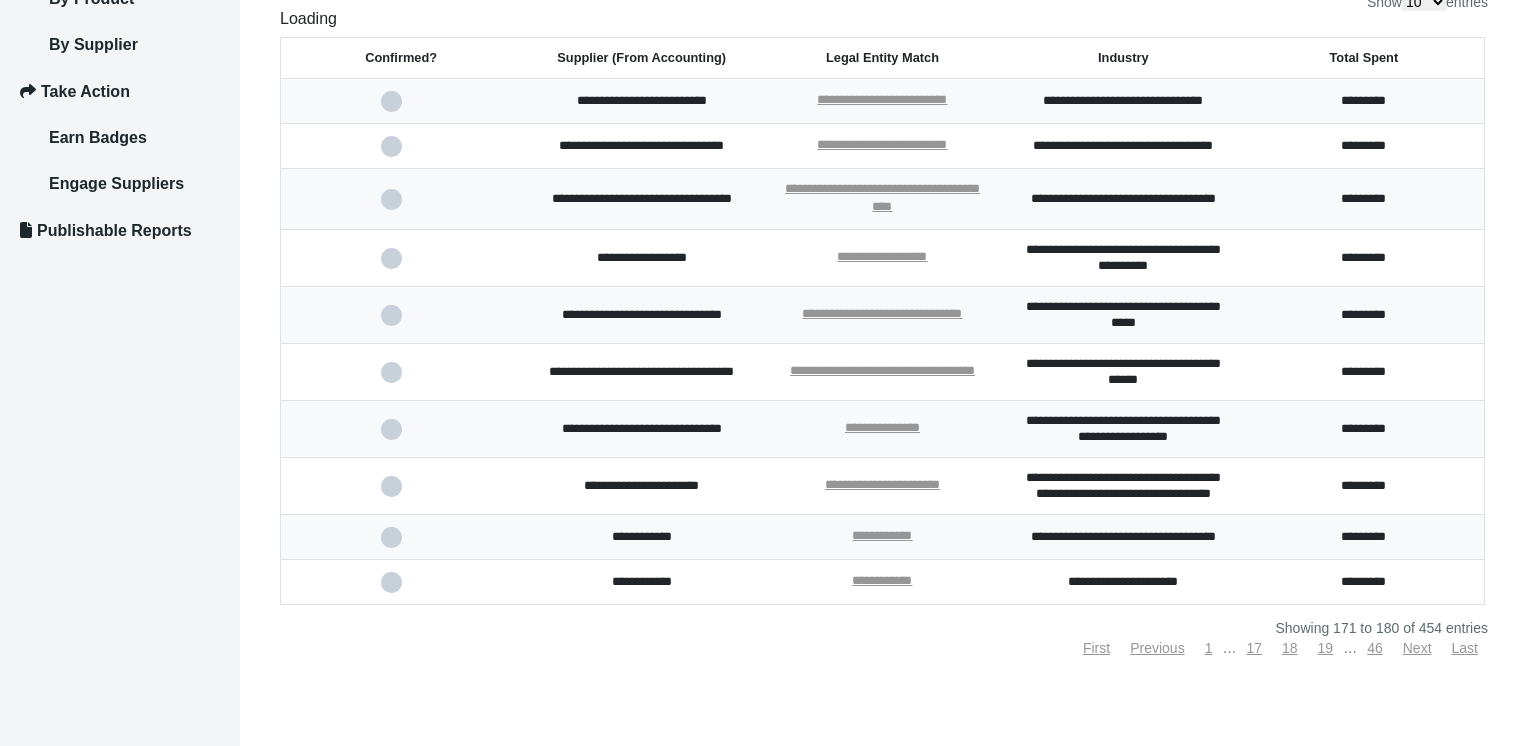 scroll, scrollTop: 372, scrollLeft: 0, axis: vertical 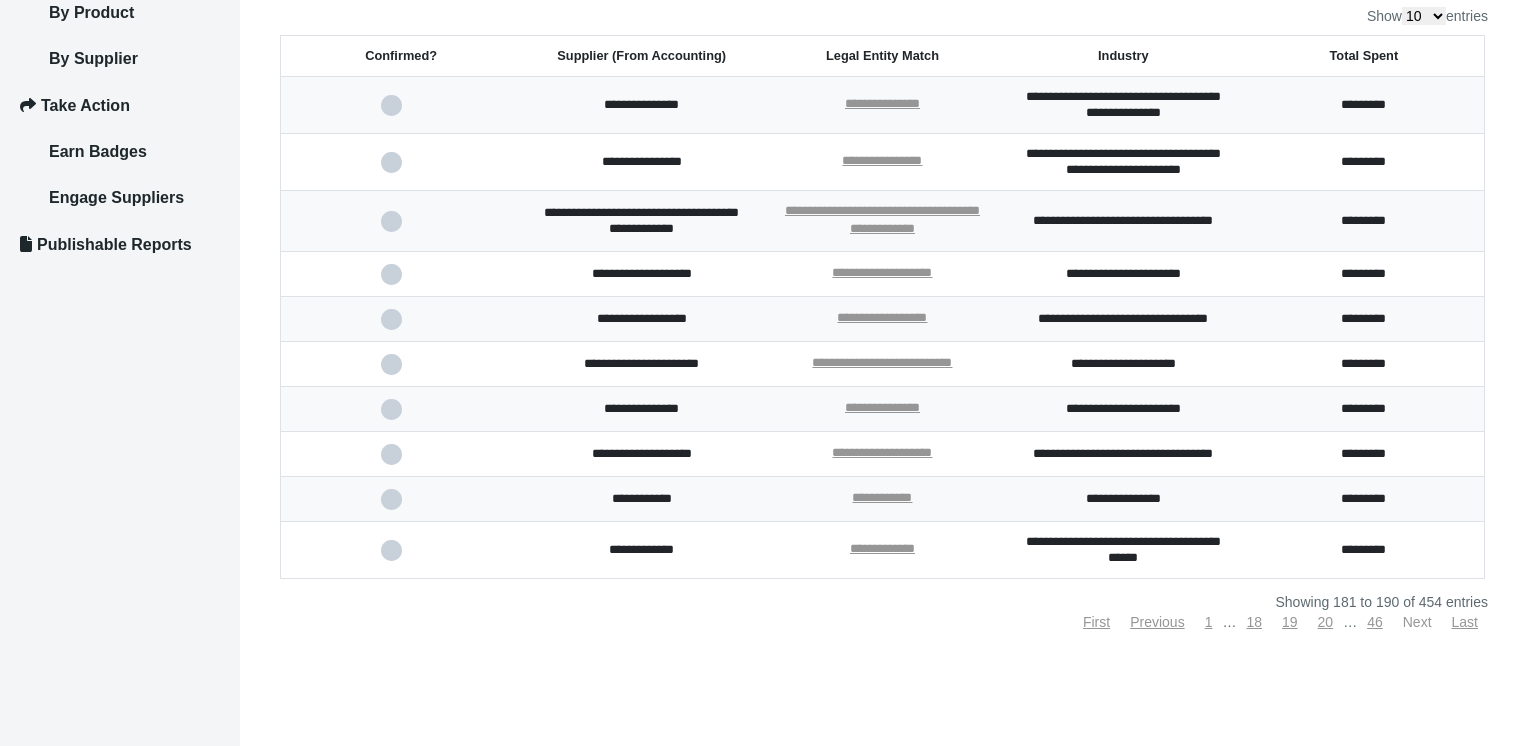 click on "Next" at bounding box center (1417, 622) 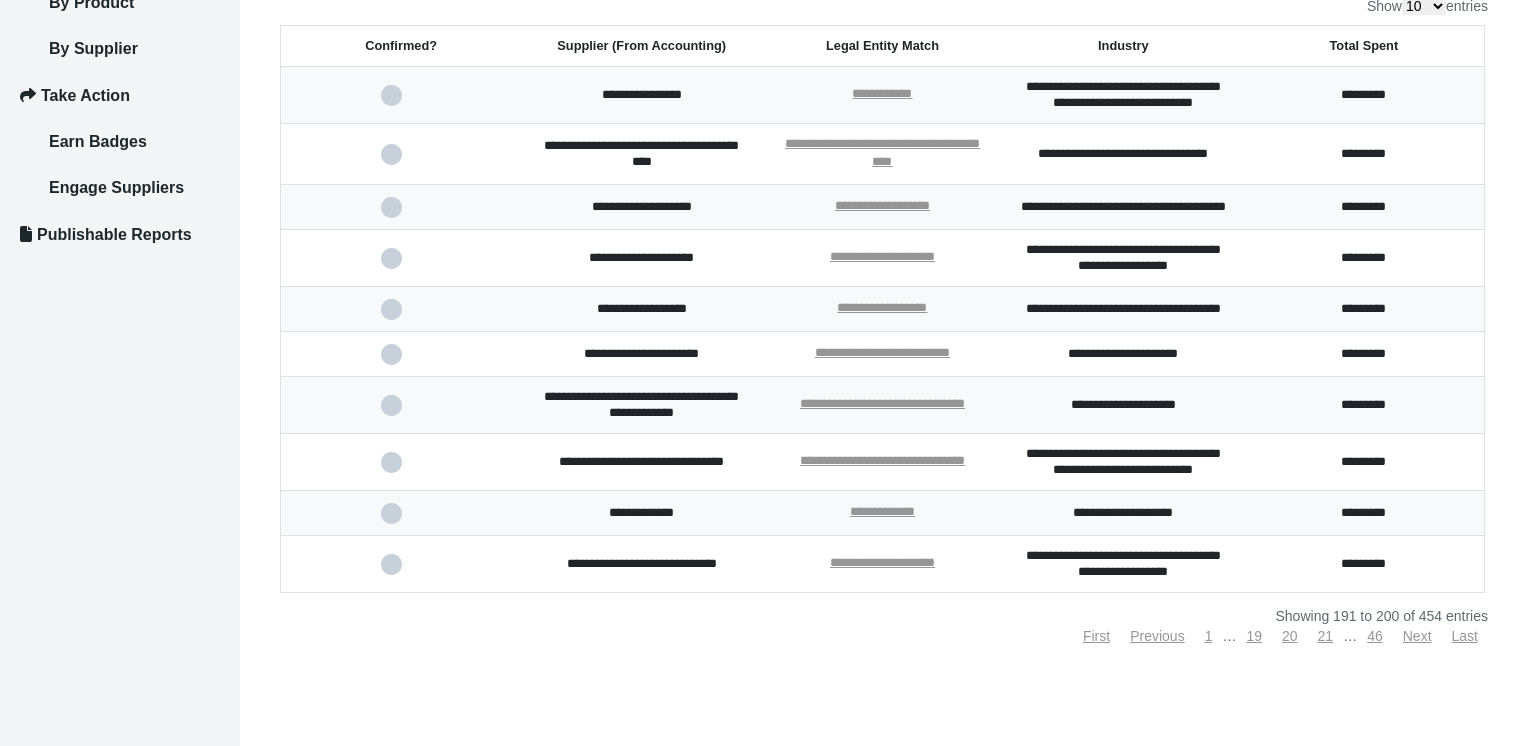click on "**********" at bounding box center (884, 320) 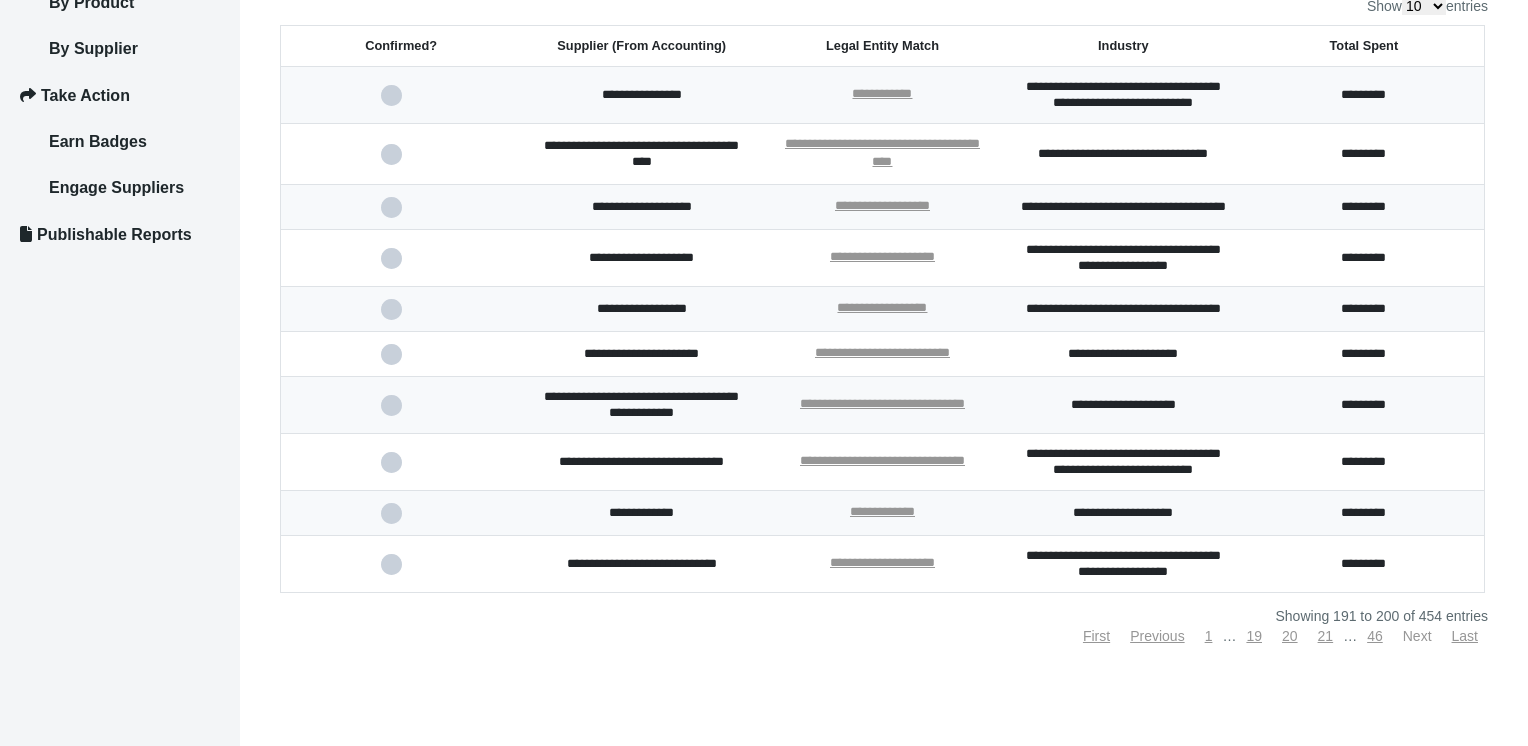 click on "Next" at bounding box center [1417, 636] 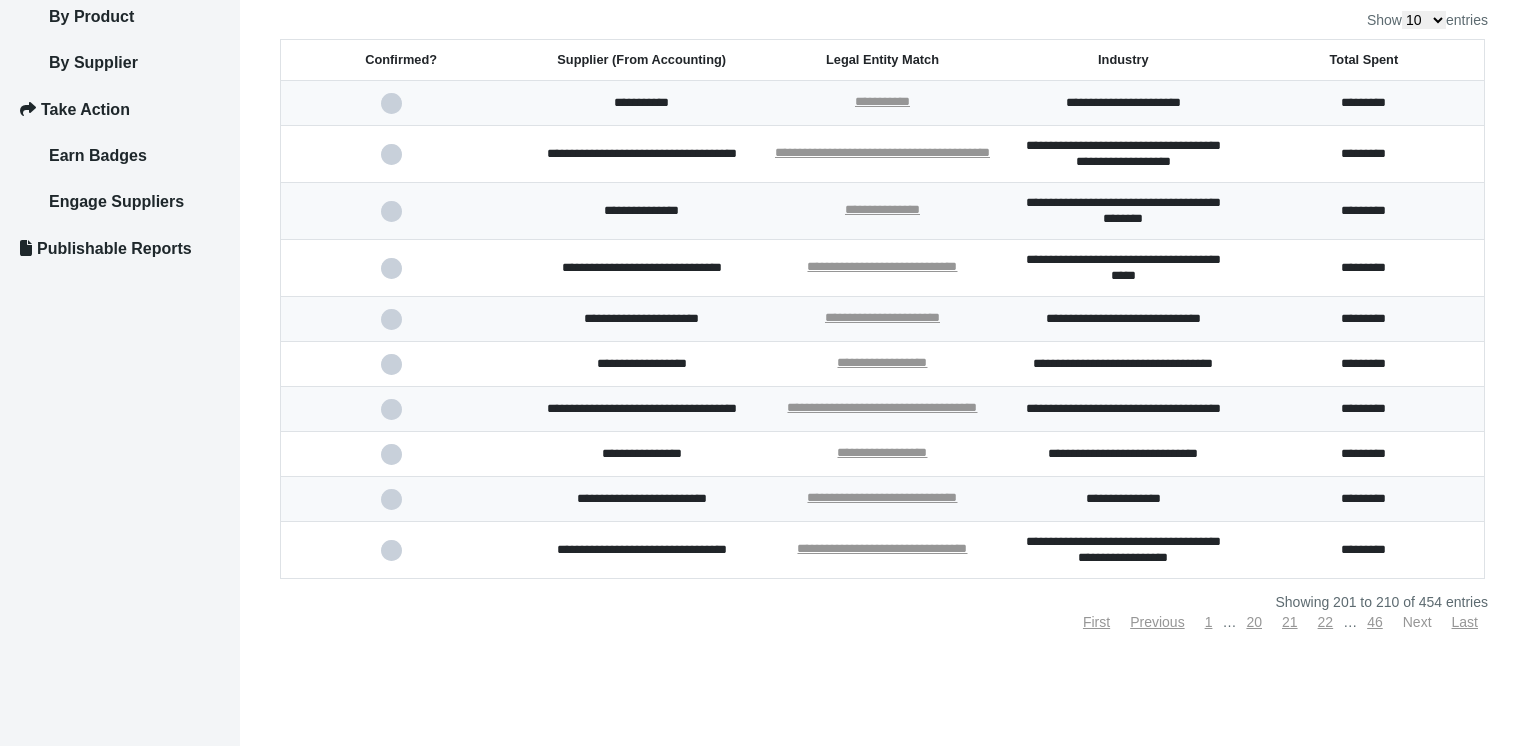 click on "Next" at bounding box center (1417, 622) 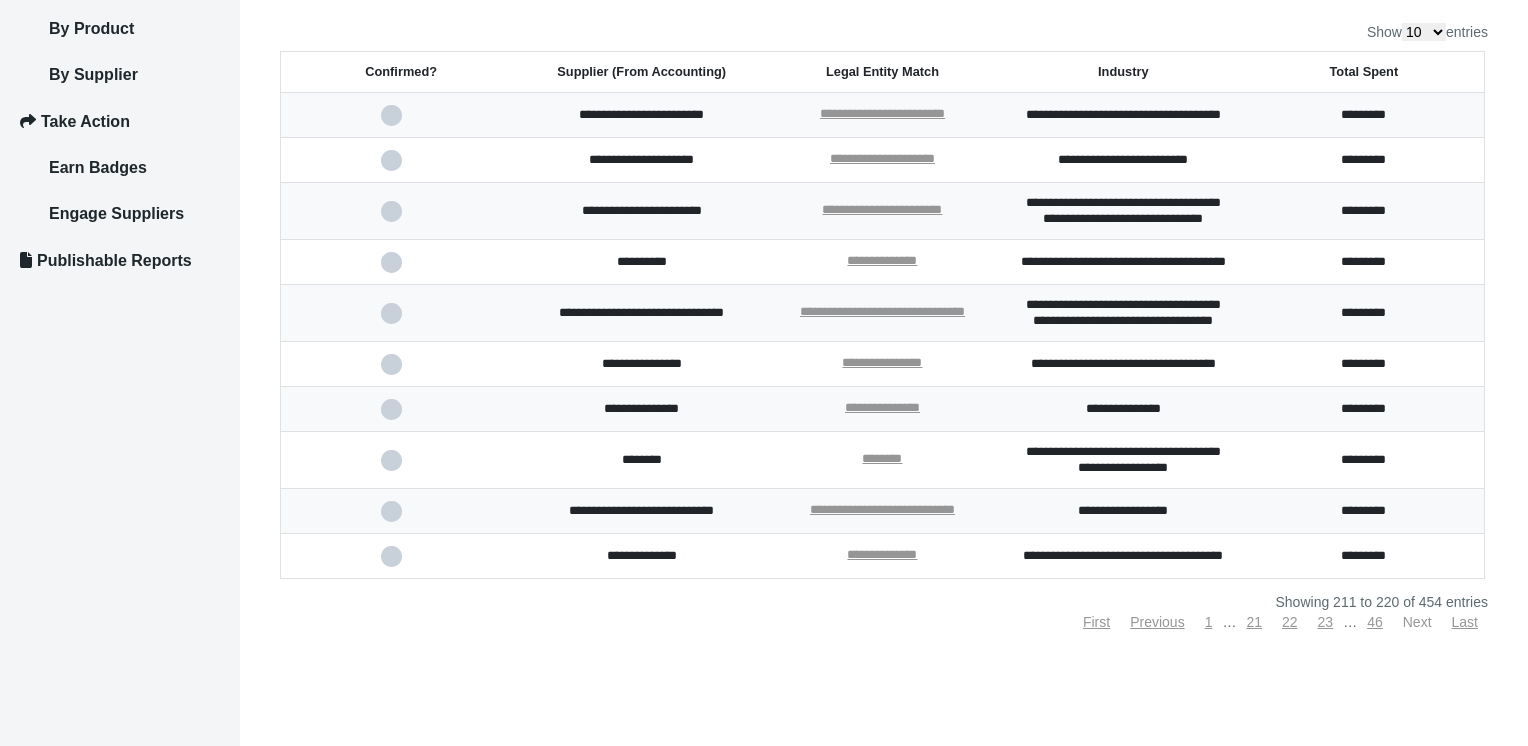 click on "Next" at bounding box center (1417, 622) 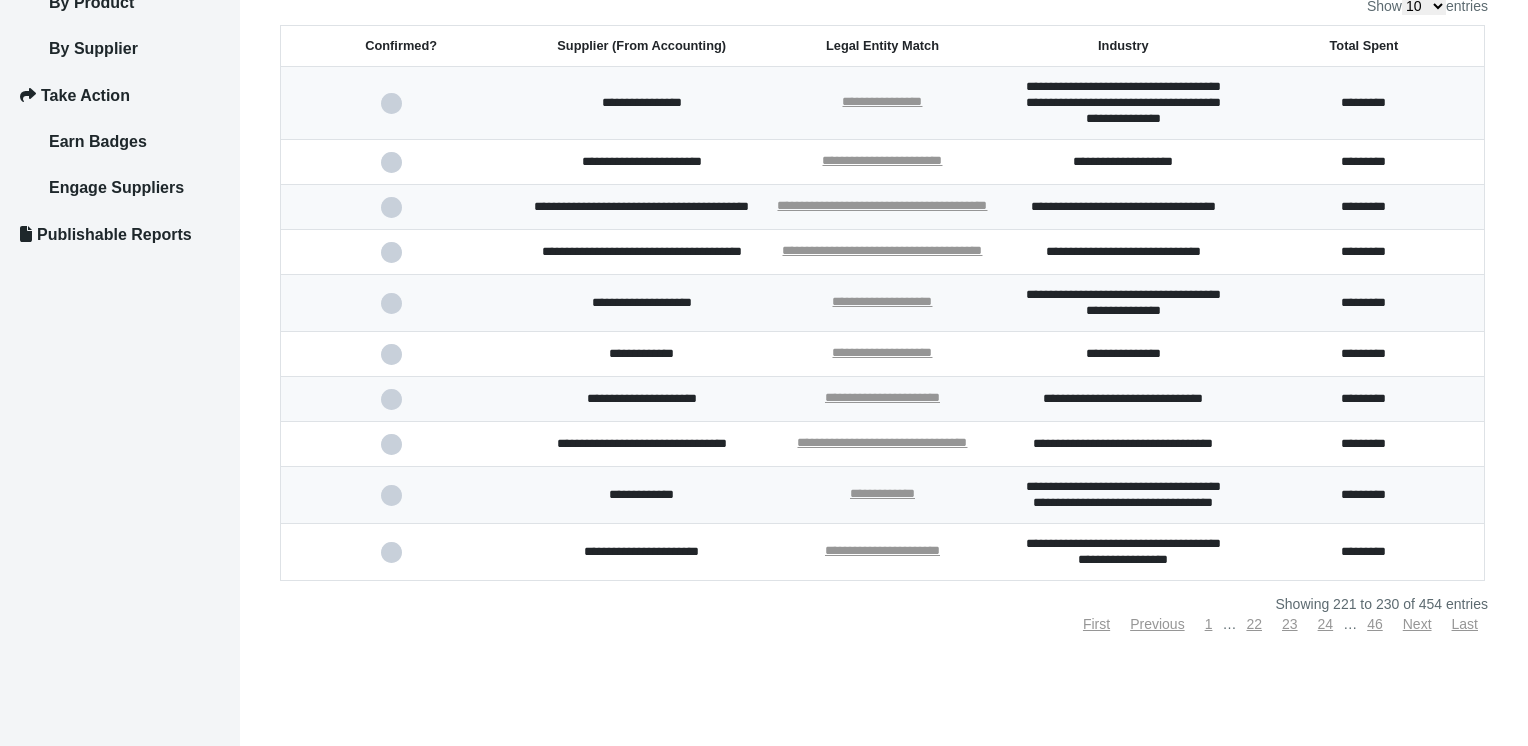 click on "**********" at bounding box center [884, 314] 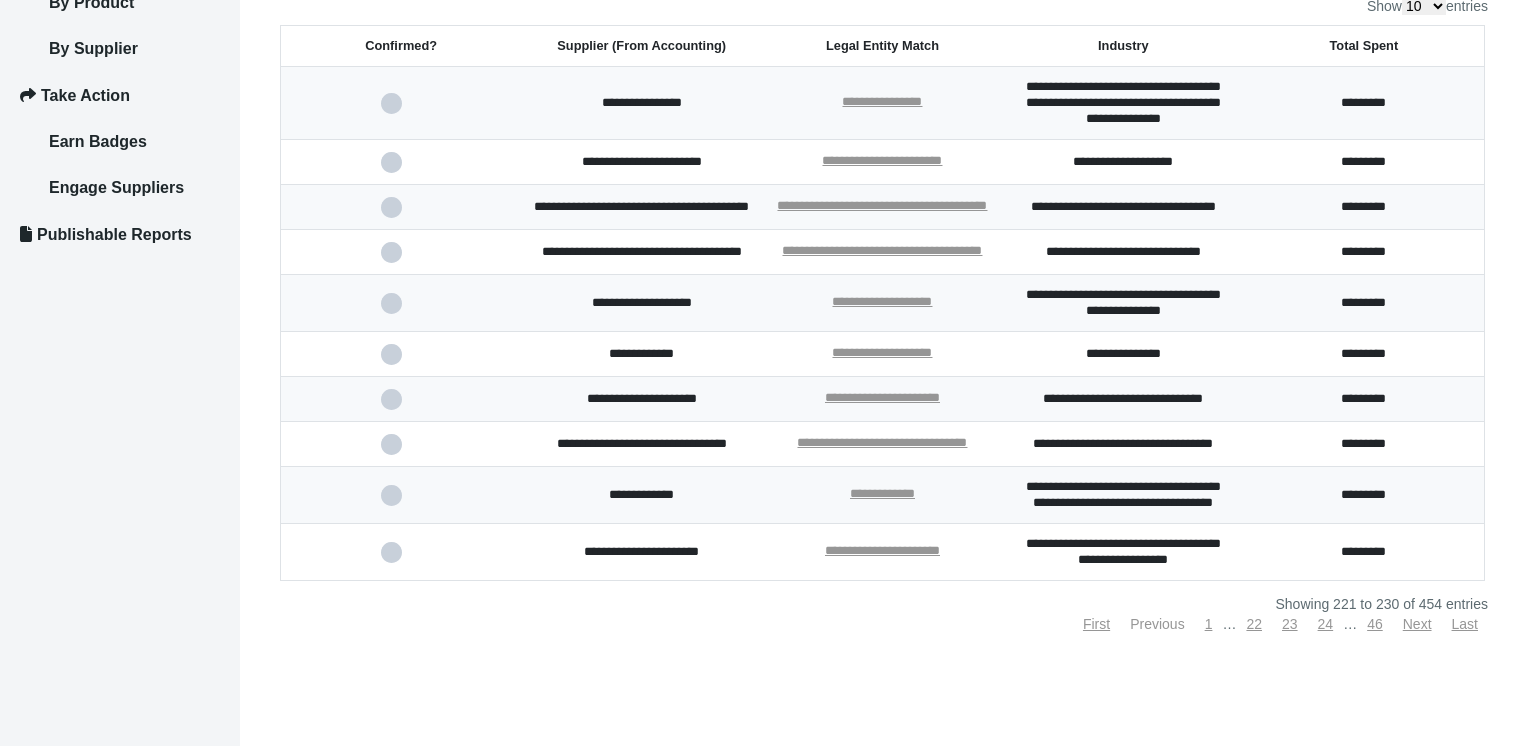 click on "Previous" at bounding box center [1157, 624] 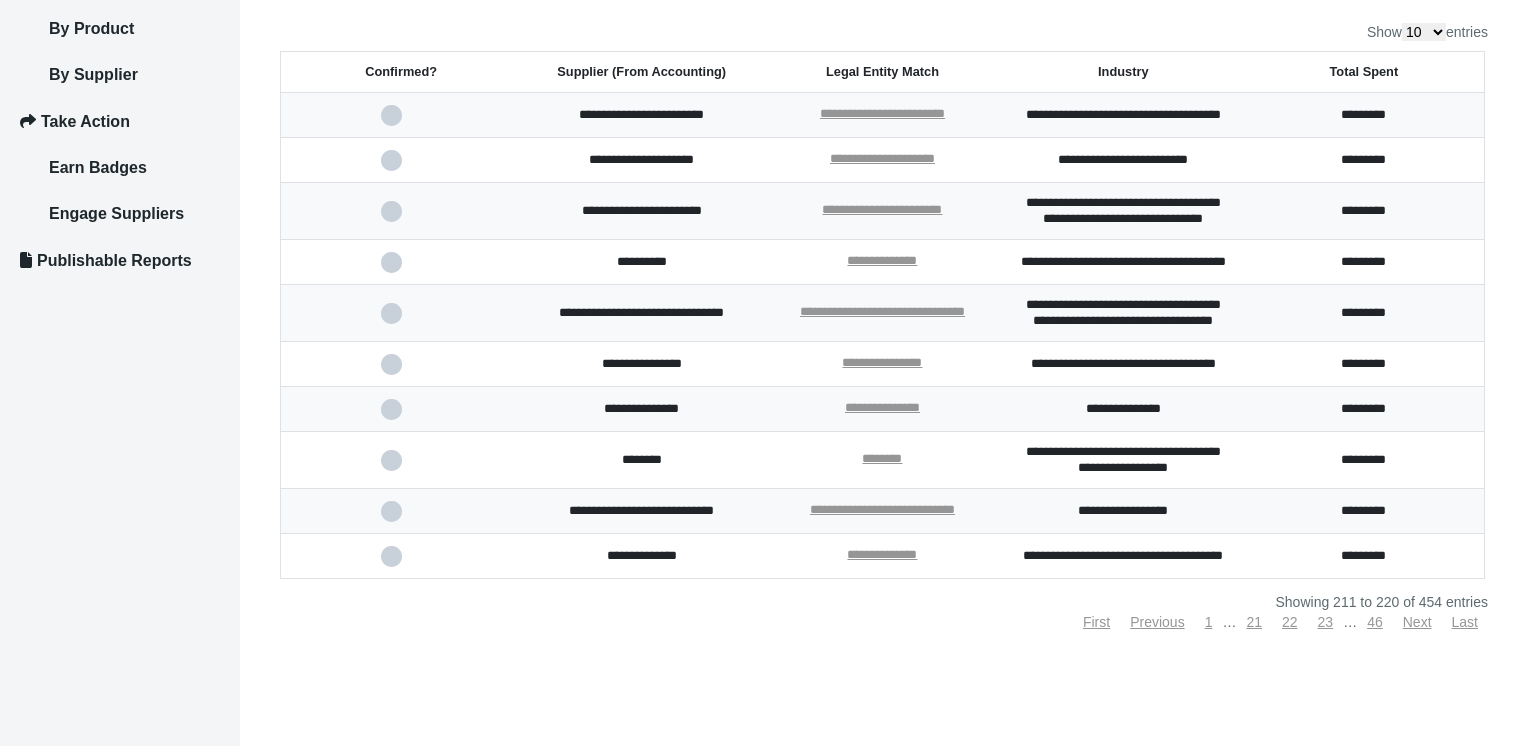 scroll, scrollTop: 372, scrollLeft: 0, axis: vertical 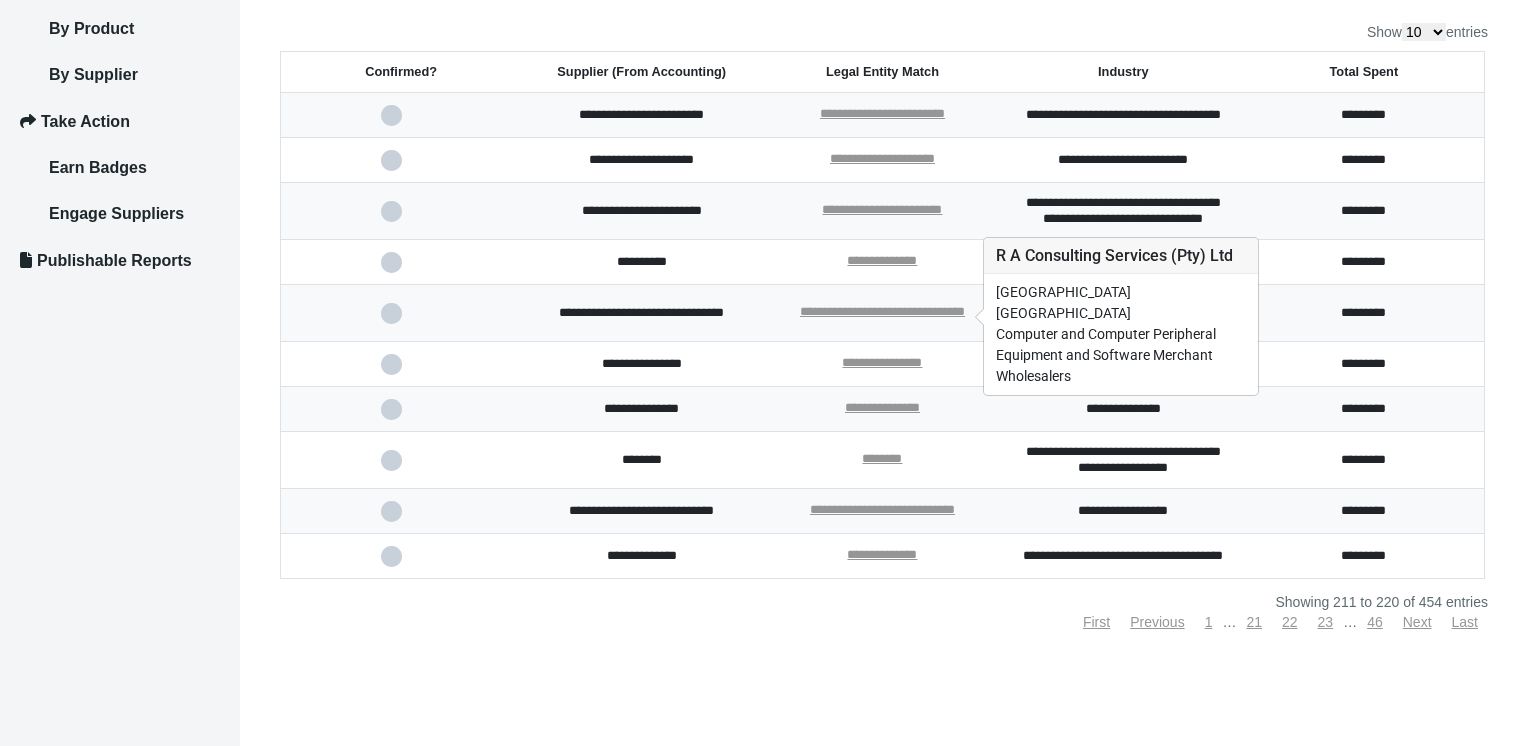 drag, startPoint x: 859, startPoint y: 310, endPoint x: 716, endPoint y: 331, distance: 144.53374 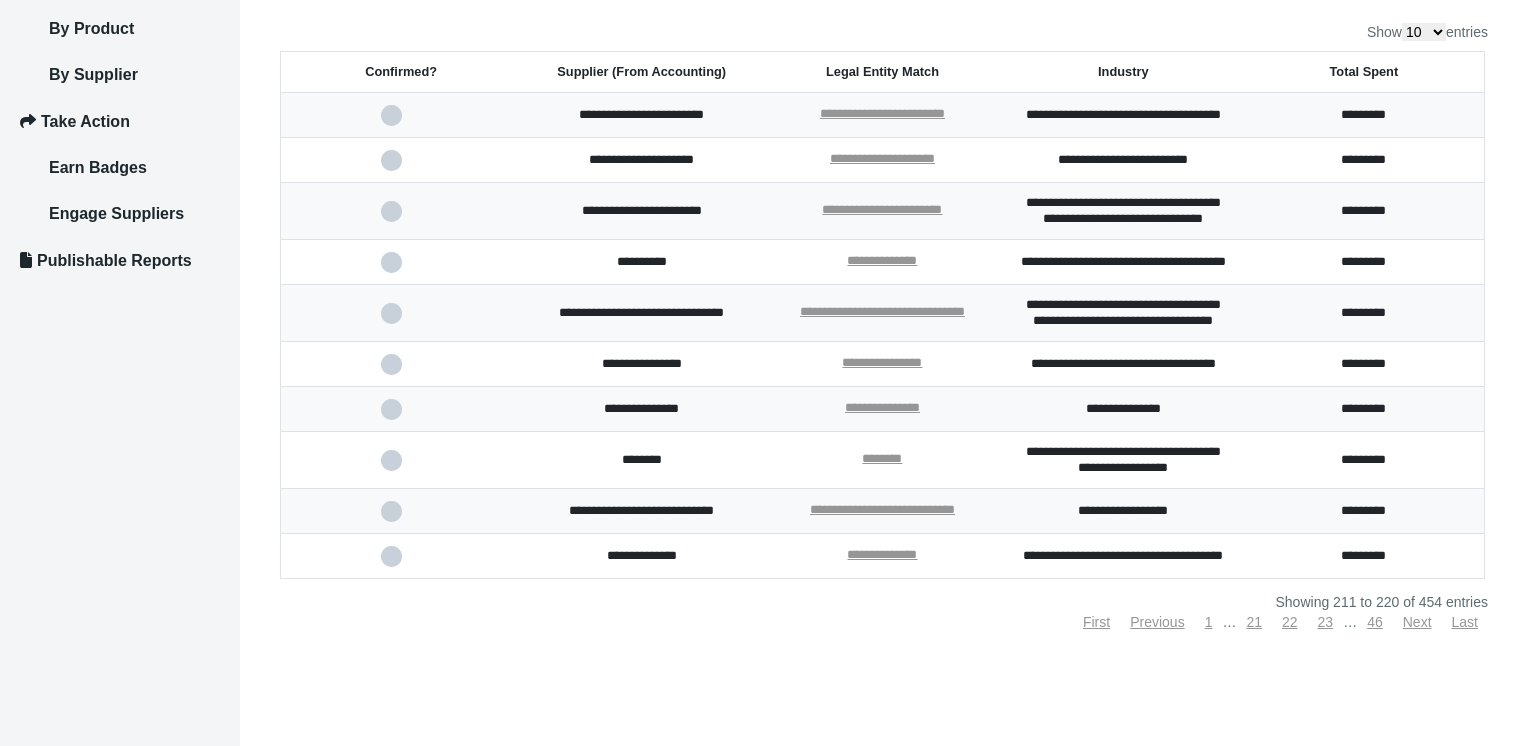 scroll, scrollTop: 406, scrollLeft: 0, axis: vertical 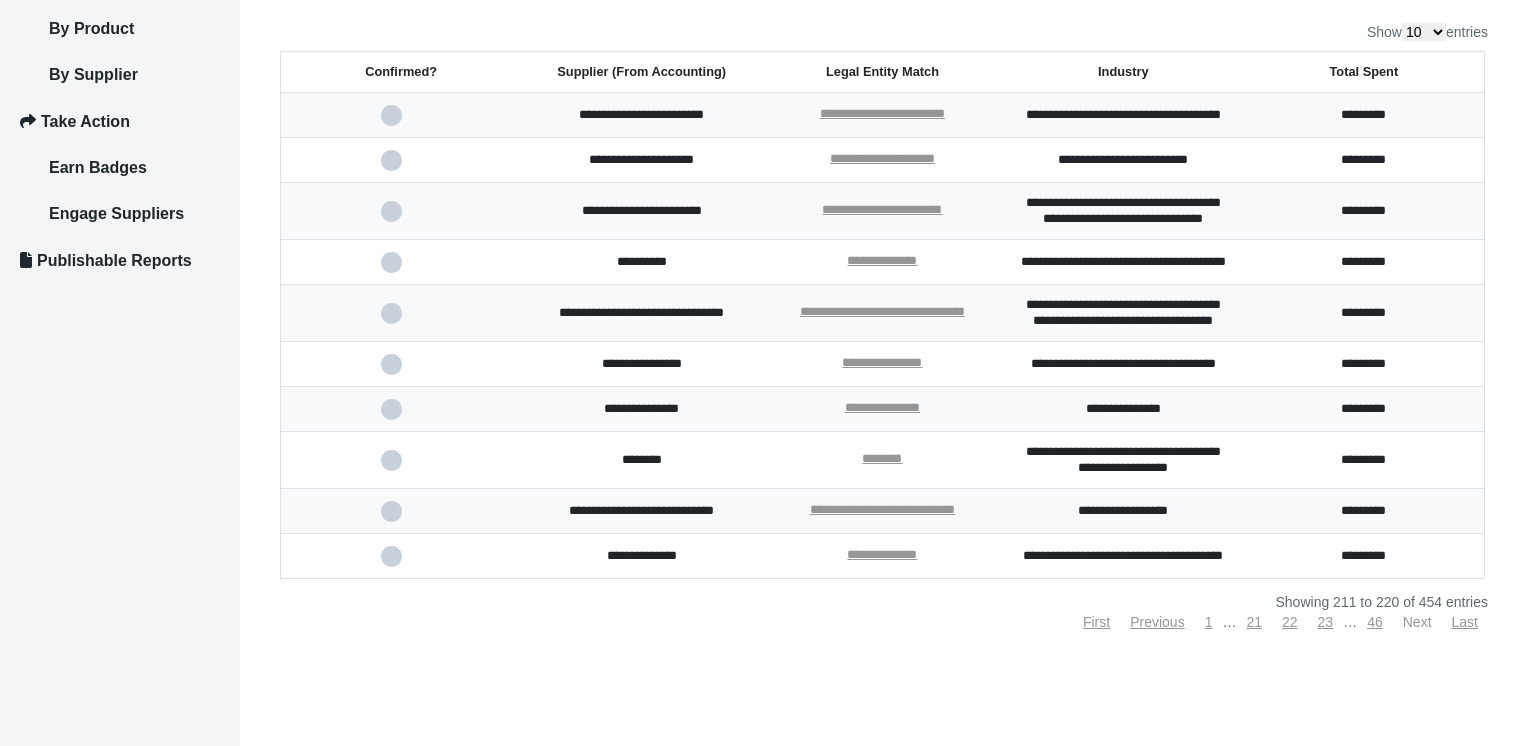 click on "Next" at bounding box center (1417, 622) 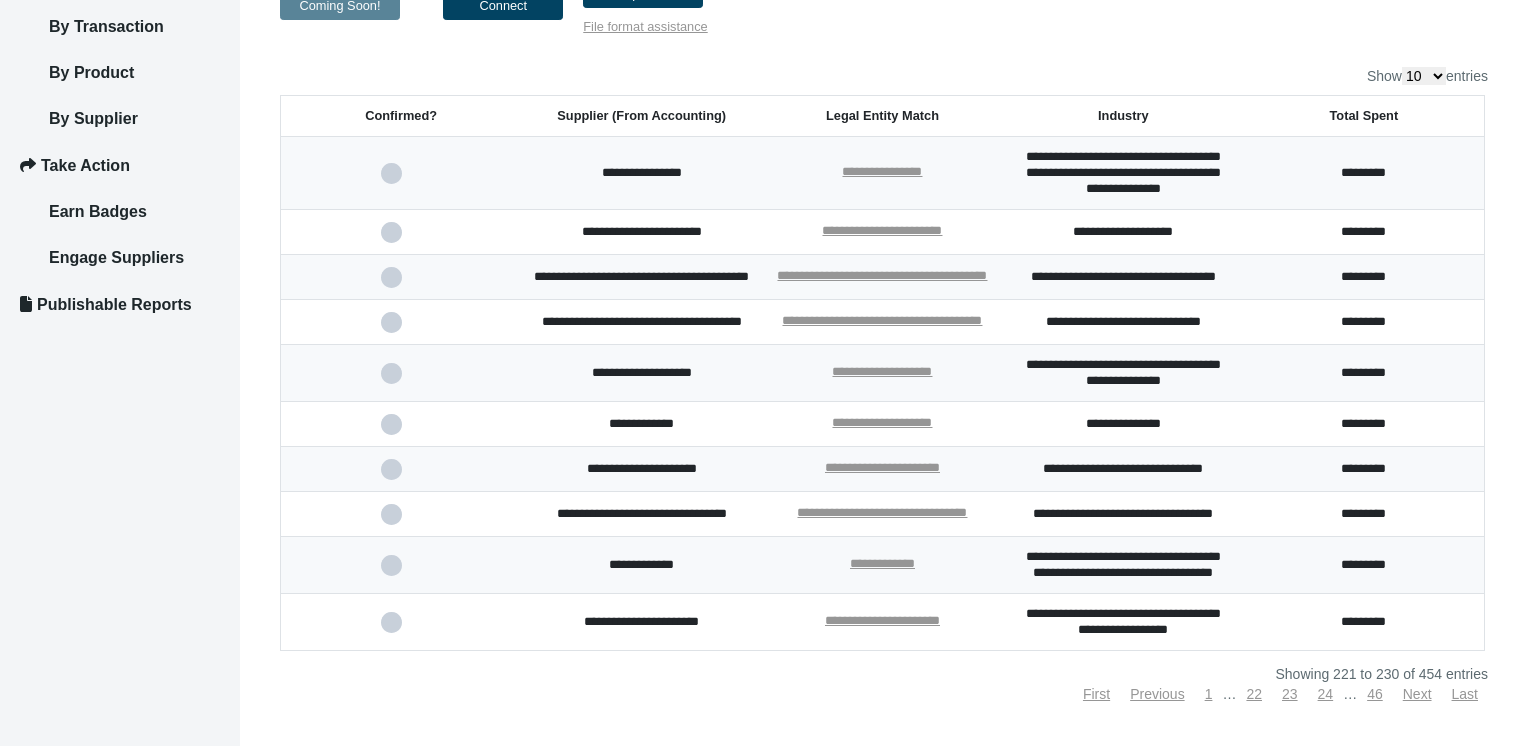 scroll, scrollTop: 441, scrollLeft: 0, axis: vertical 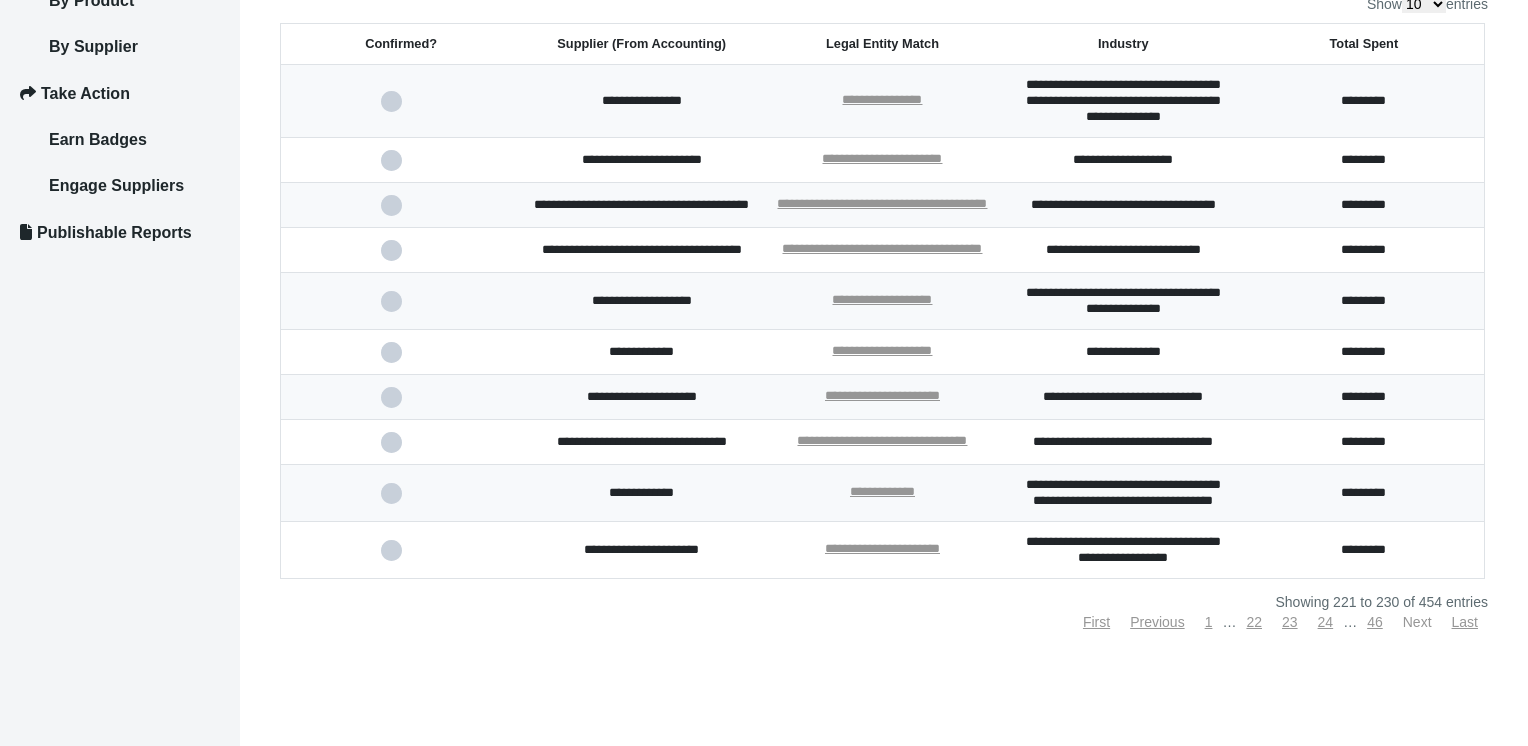 click on "Next" at bounding box center [1417, 622] 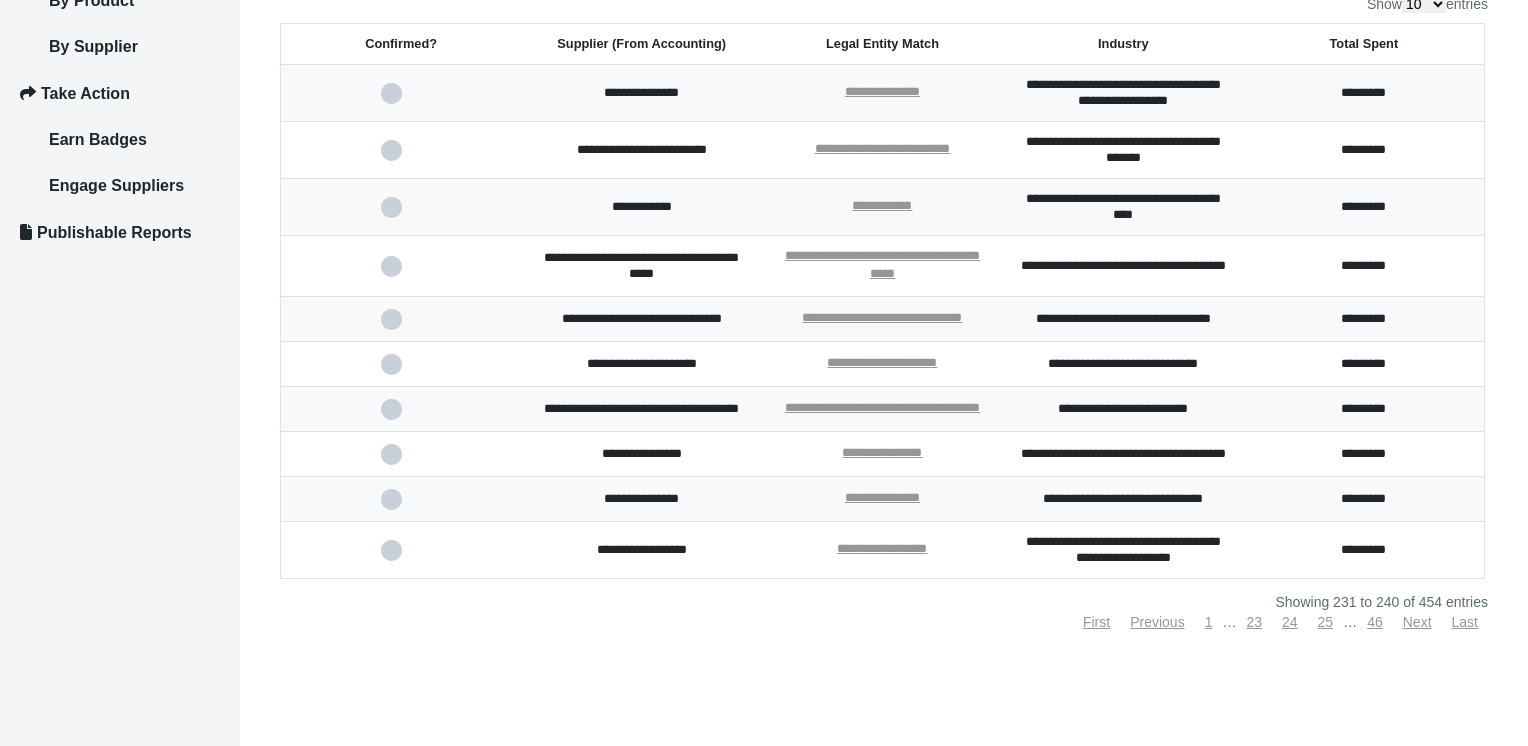 scroll, scrollTop: 412, scrollLeft: 0, axis: vertical 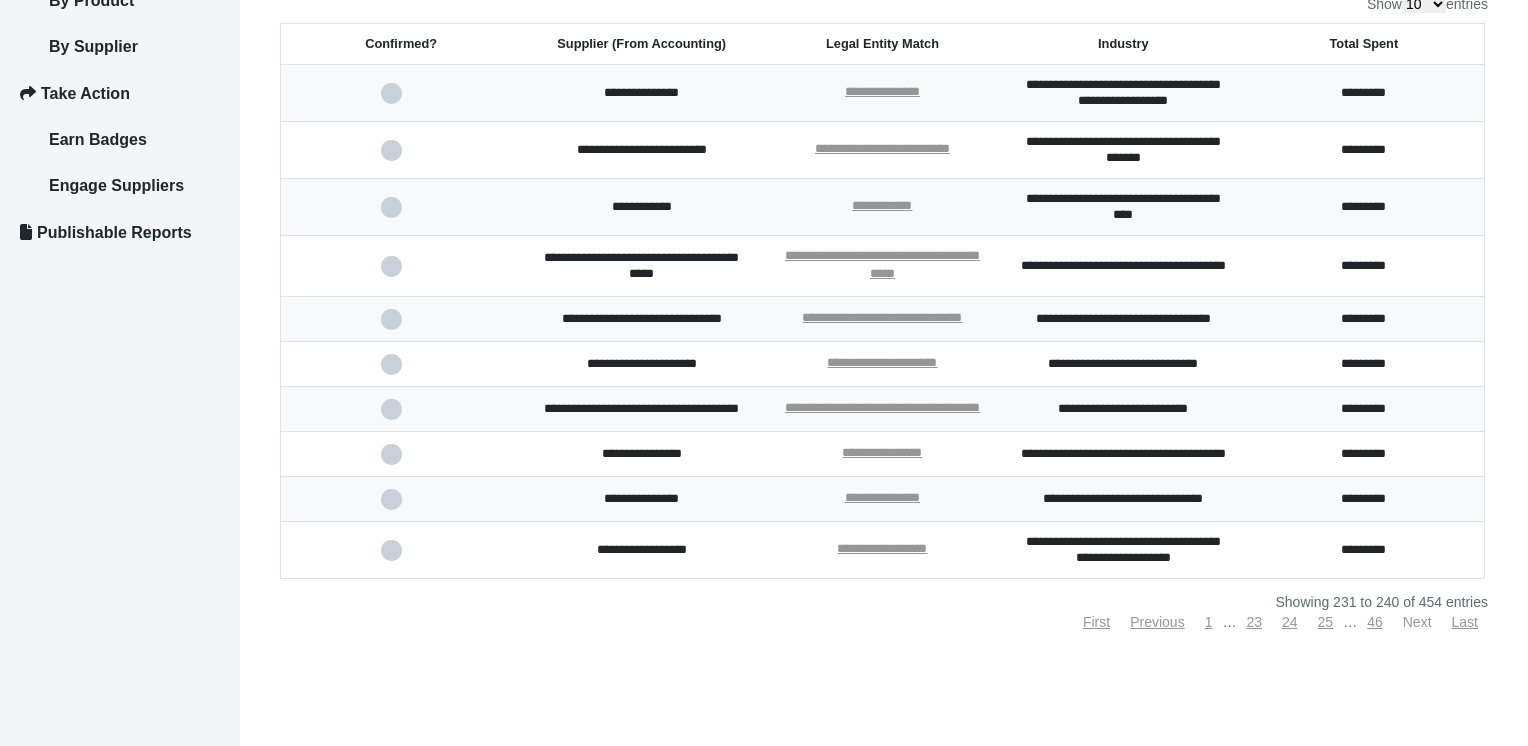 click on "Next" at bounding box center [1417, 622] 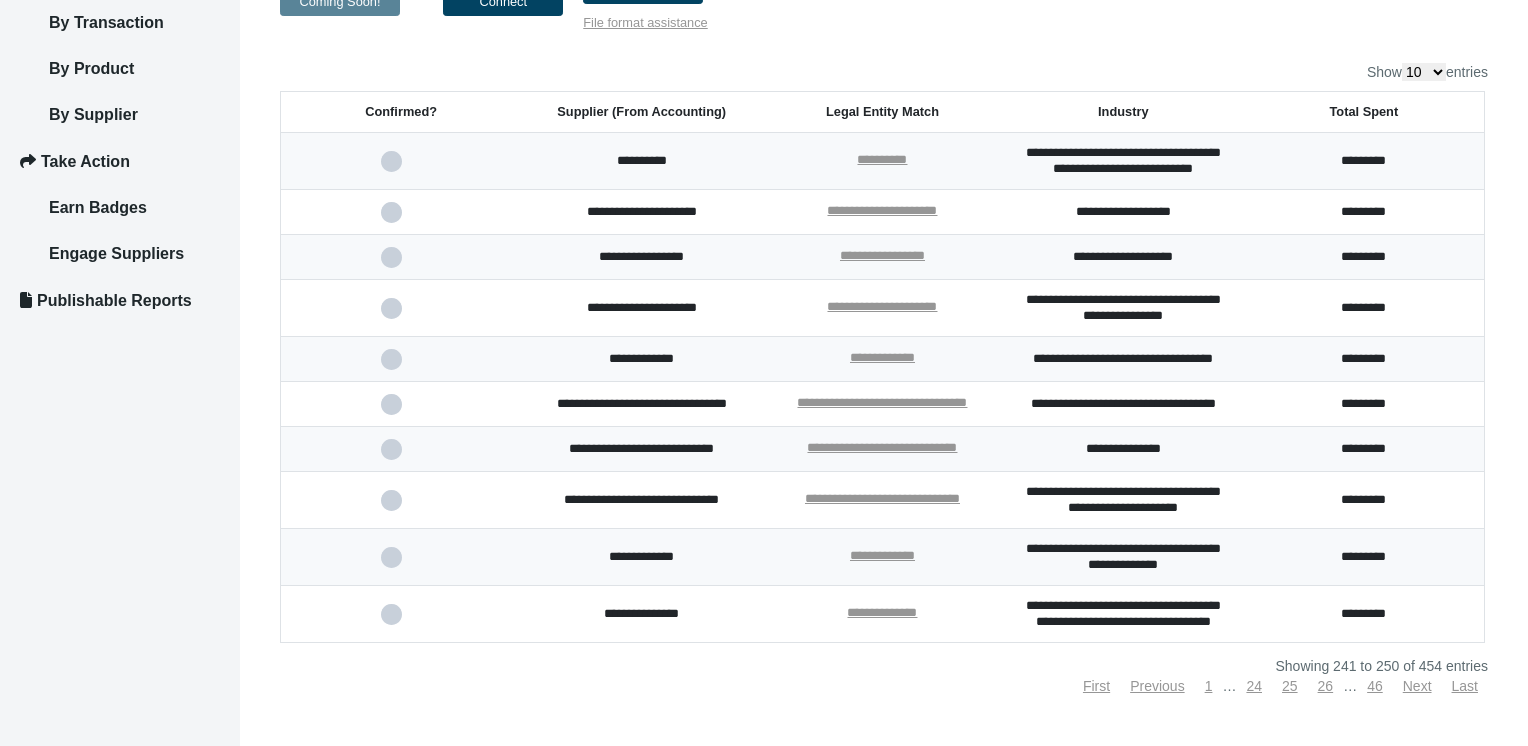 scroll, scrollTop: 406, scrollLeft: 0, axis: vertical 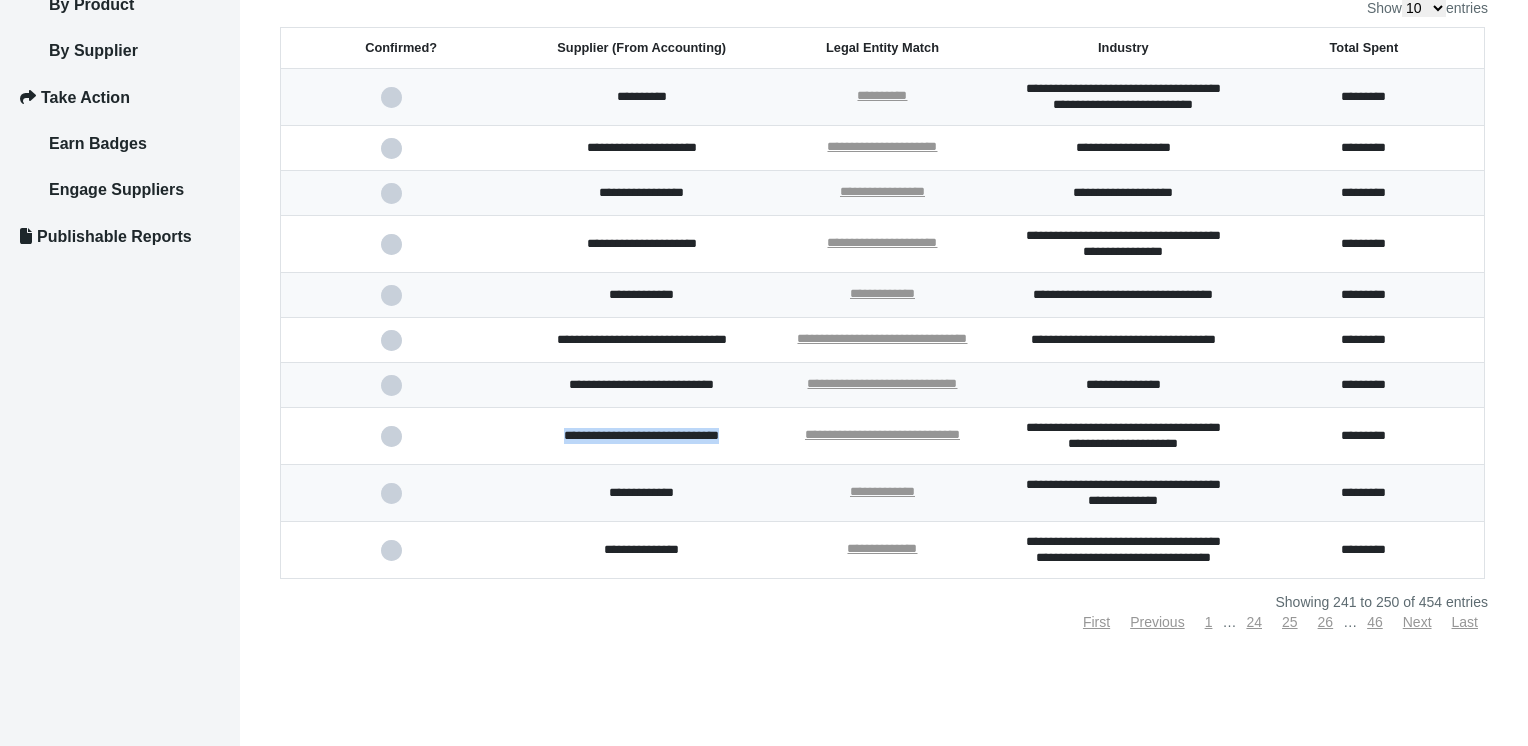 drag, startPoint x: 535, startPoint y: 423, endPoint x: 658, endPoint y: 454, distance: 126.84637 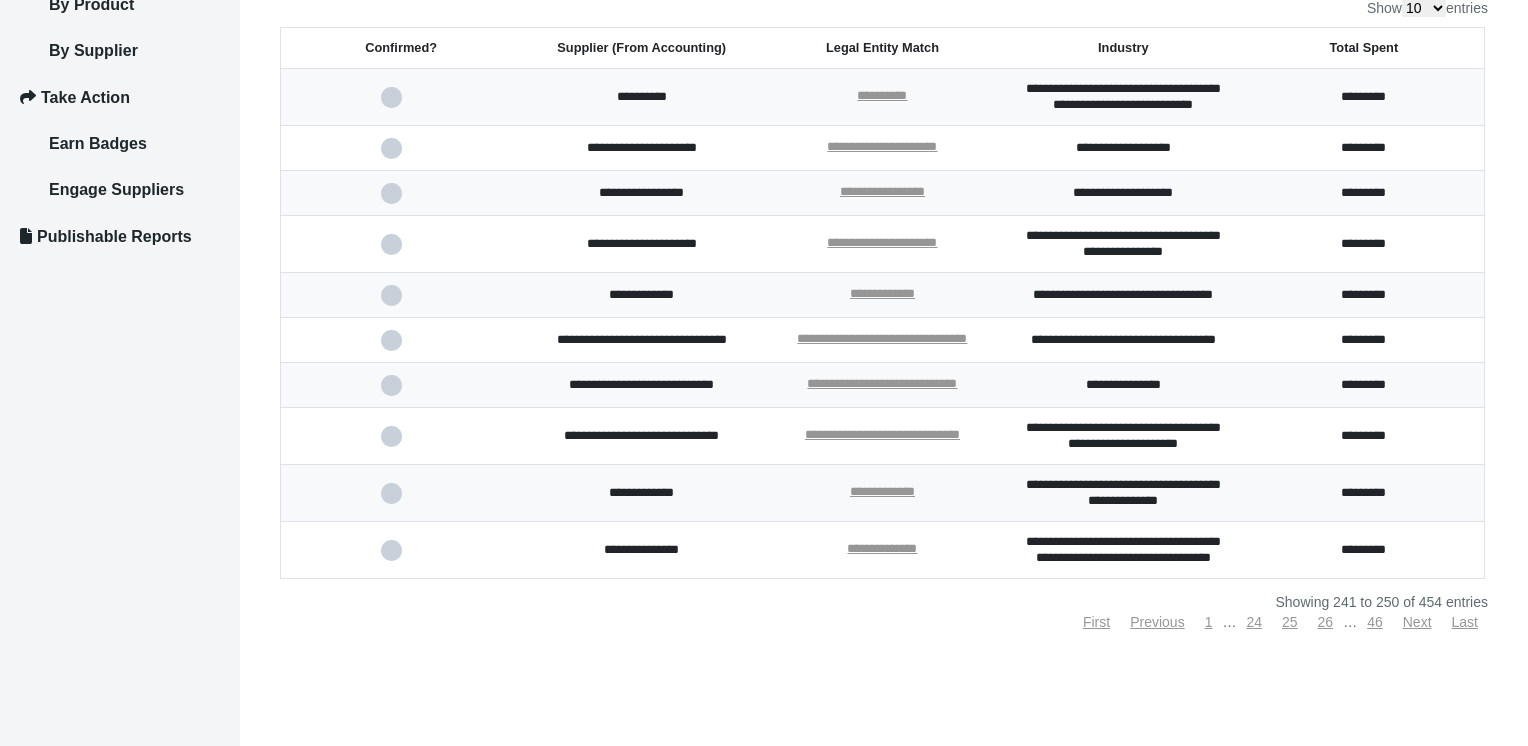 click on "**********" at bounding box center [641, 493] 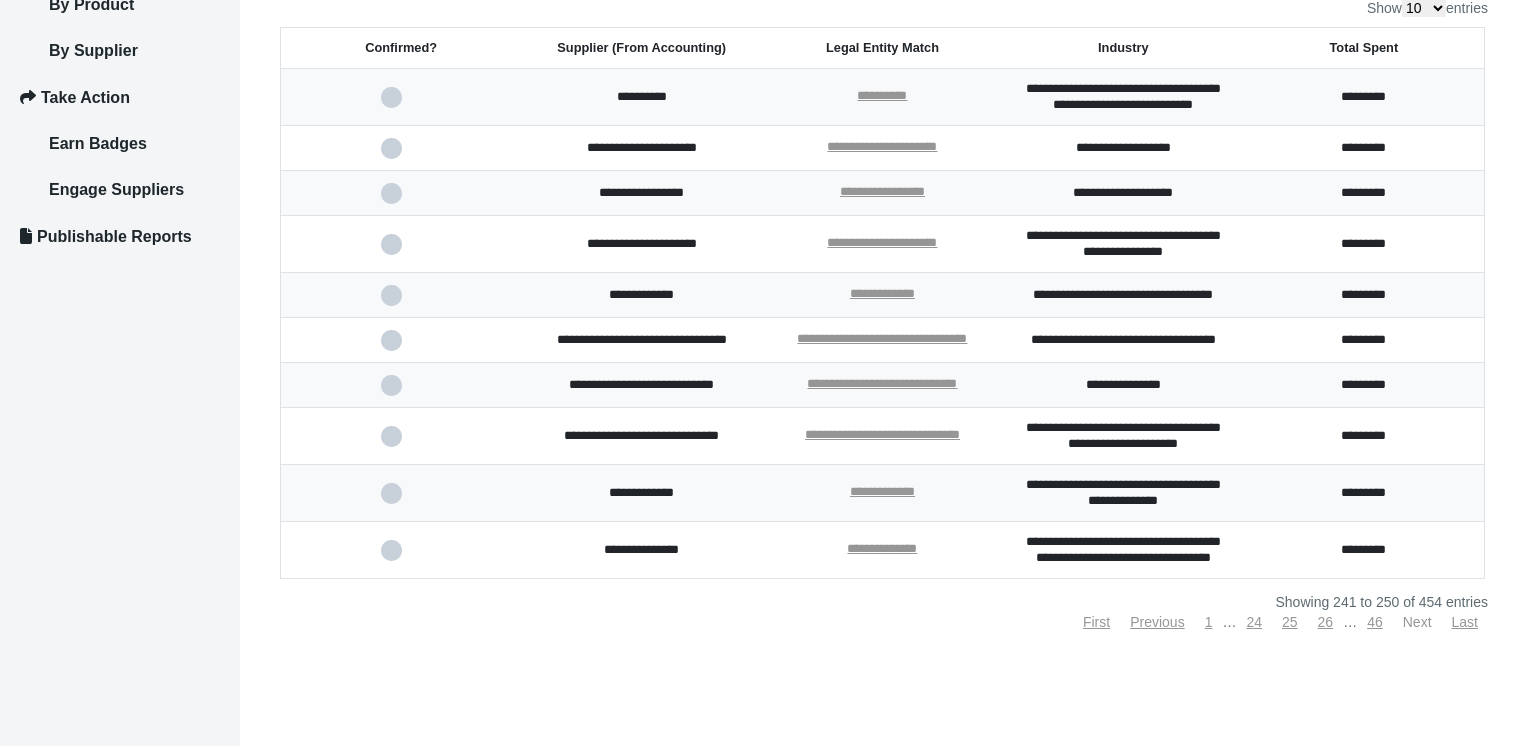 click on "Next" at bounding box center (1417, 622) 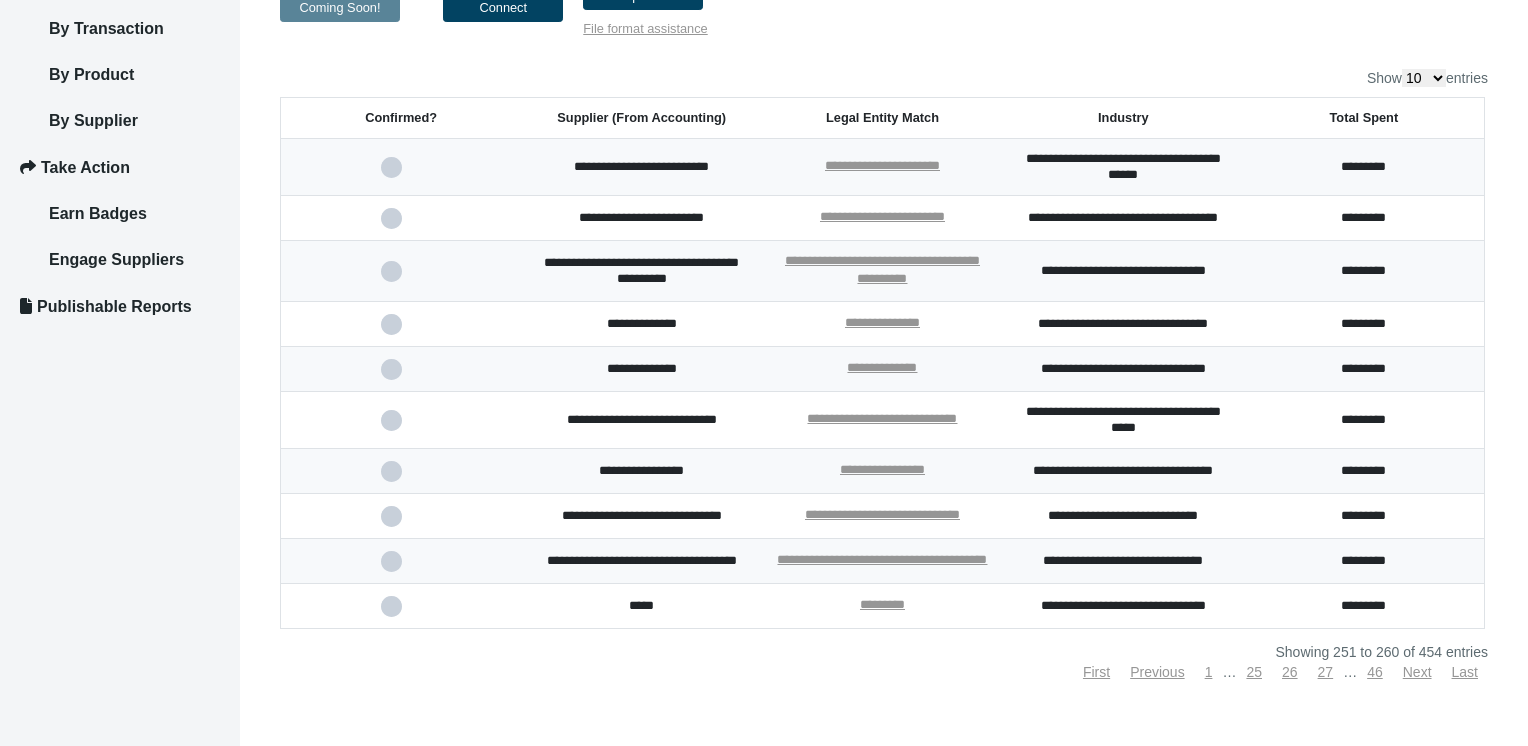 scroll, scrollTop: 400, scrollLeft: 0, axis: vertical 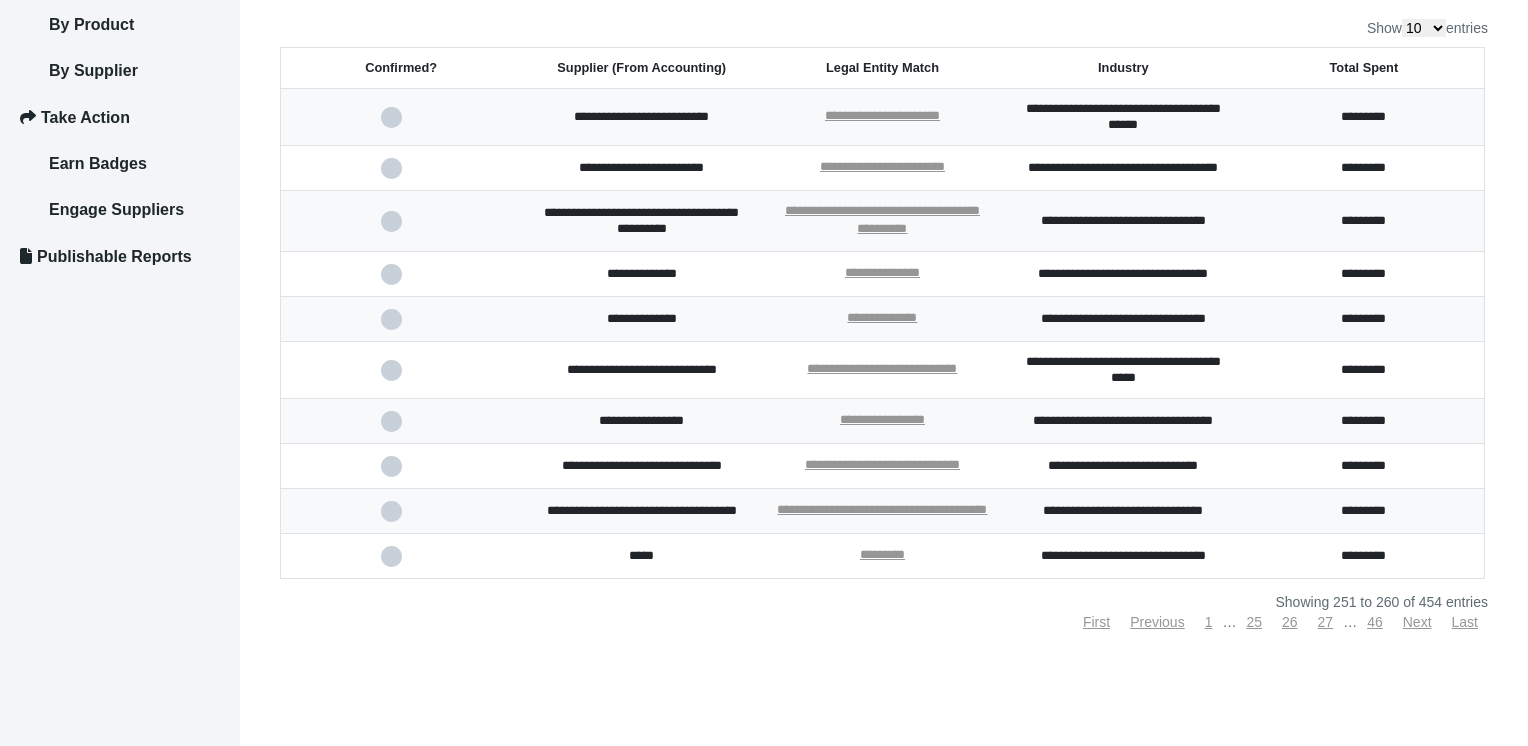 click on "**********" at bounding box center [764, 373] 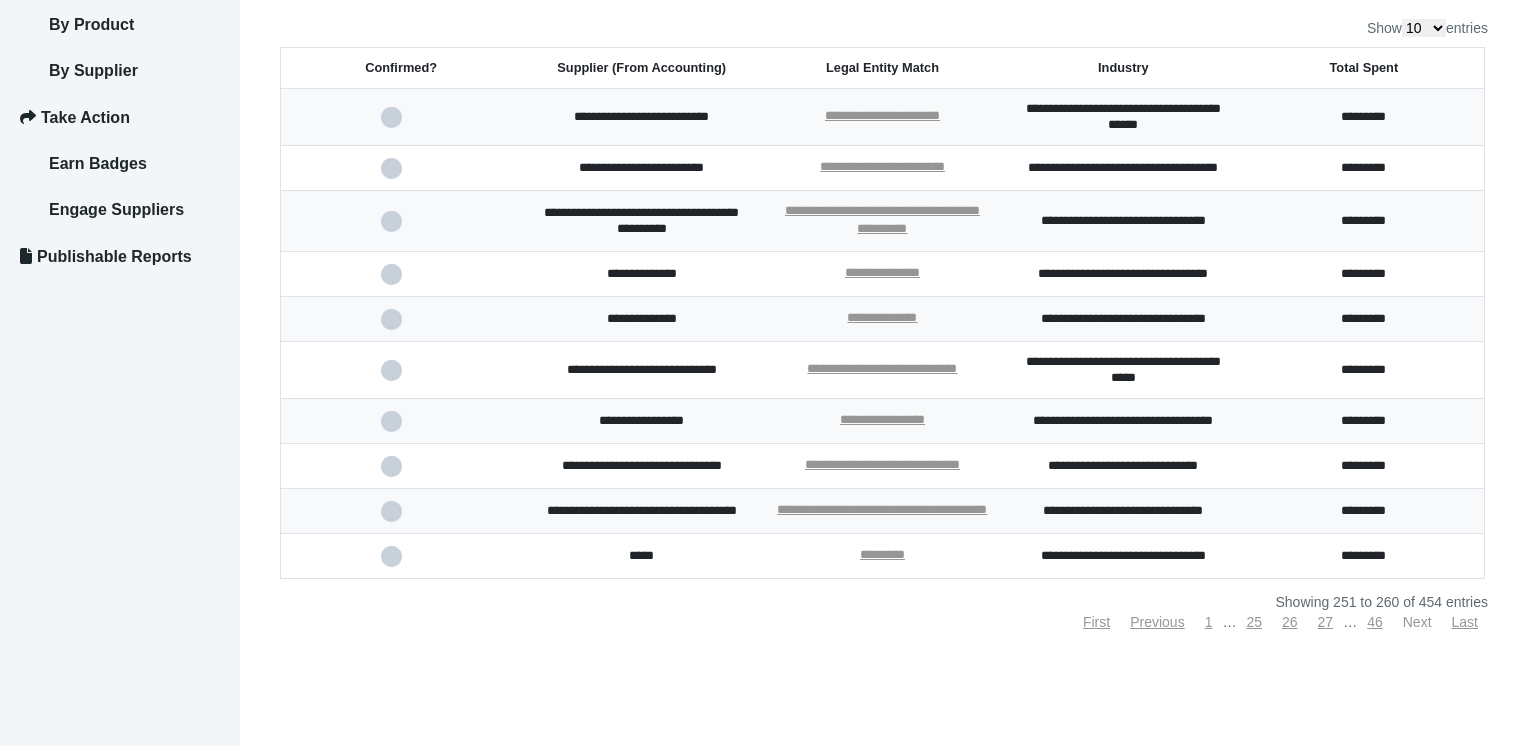 click on "Next" at bounding box center (1417, 622) 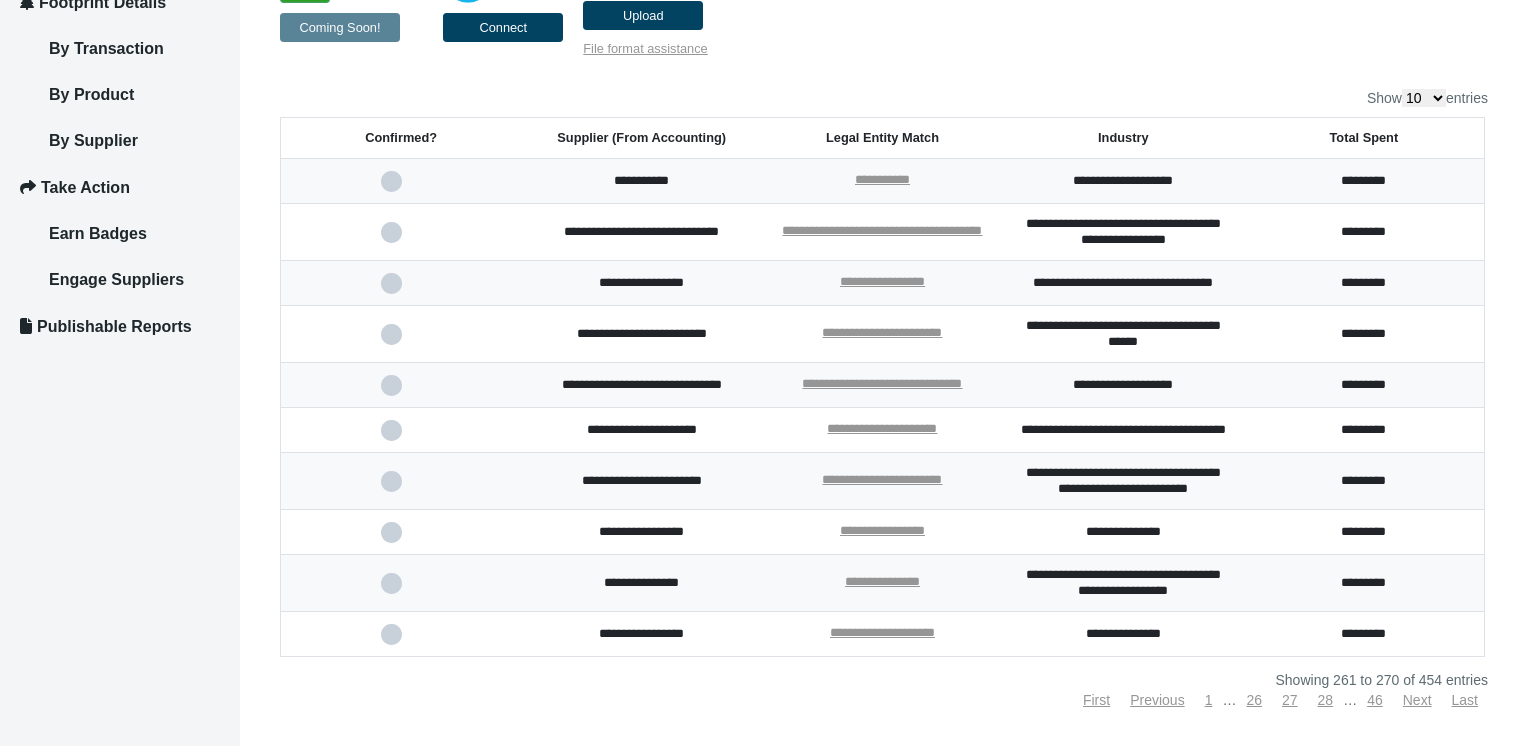 scroll, scrollTop: 281, scrollLeft: 0, axis: vertical 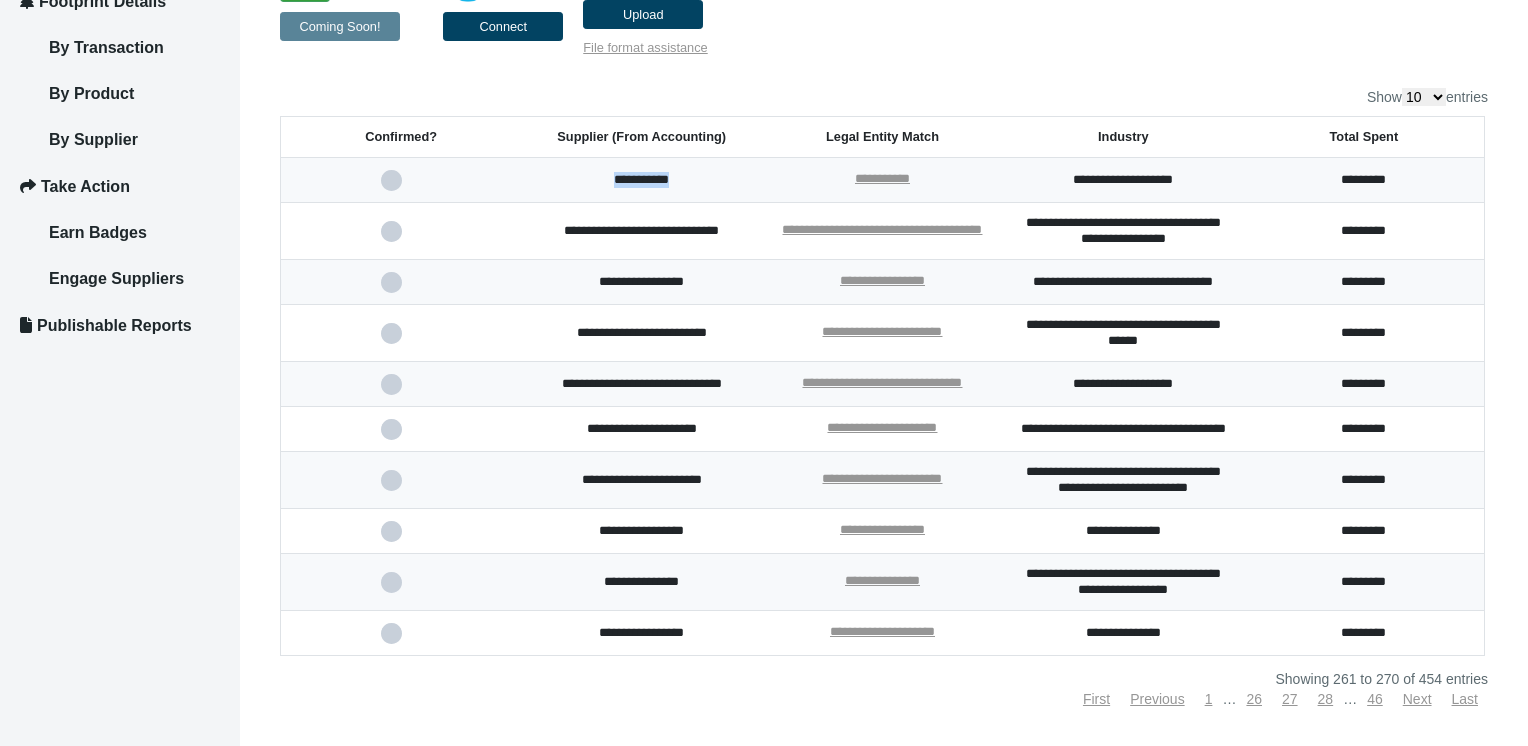 drag, startPoint x: 591, startPoint y: 181, endPoint x: 677, endPoint y: 162, distance: 88.07383 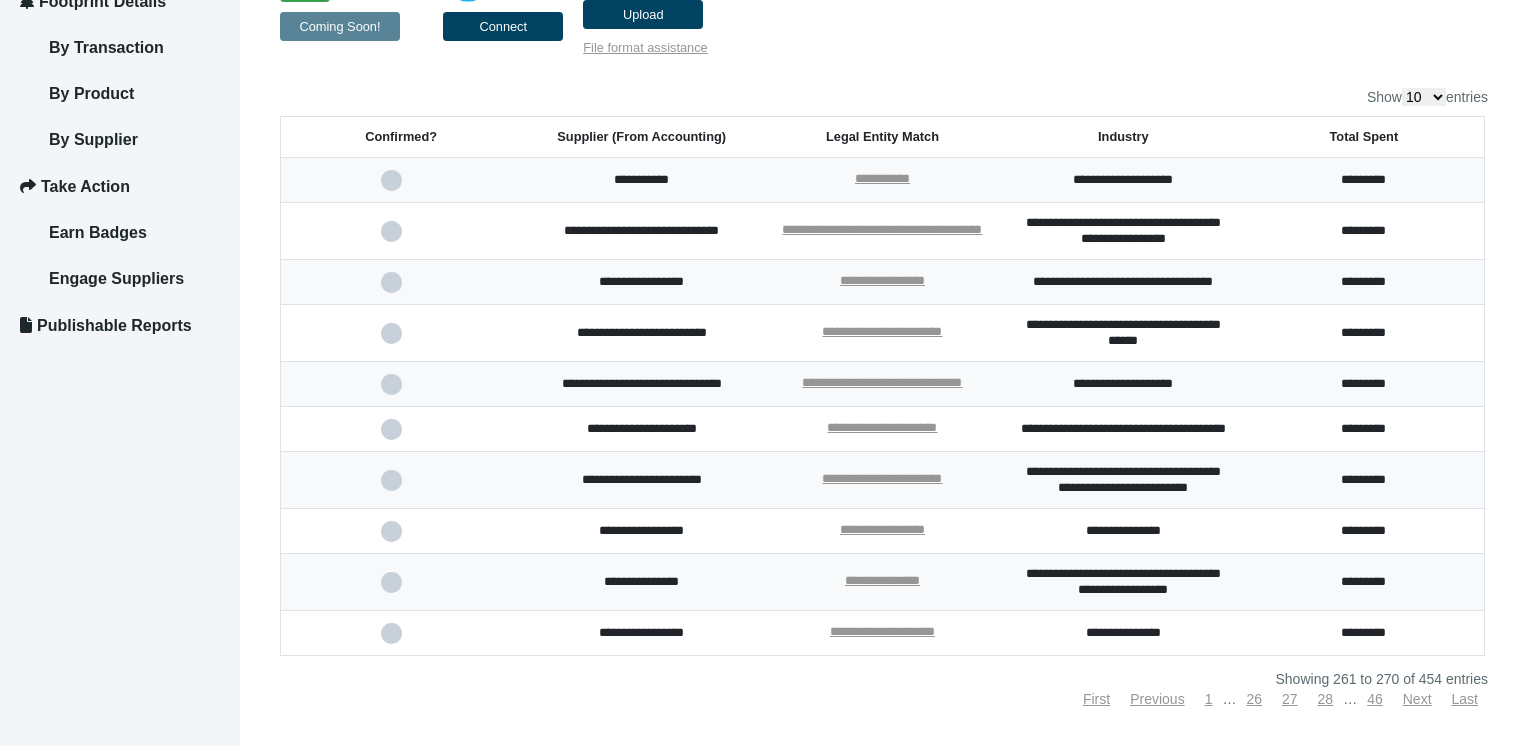 click on "**********" at bounding box center [641, 231] 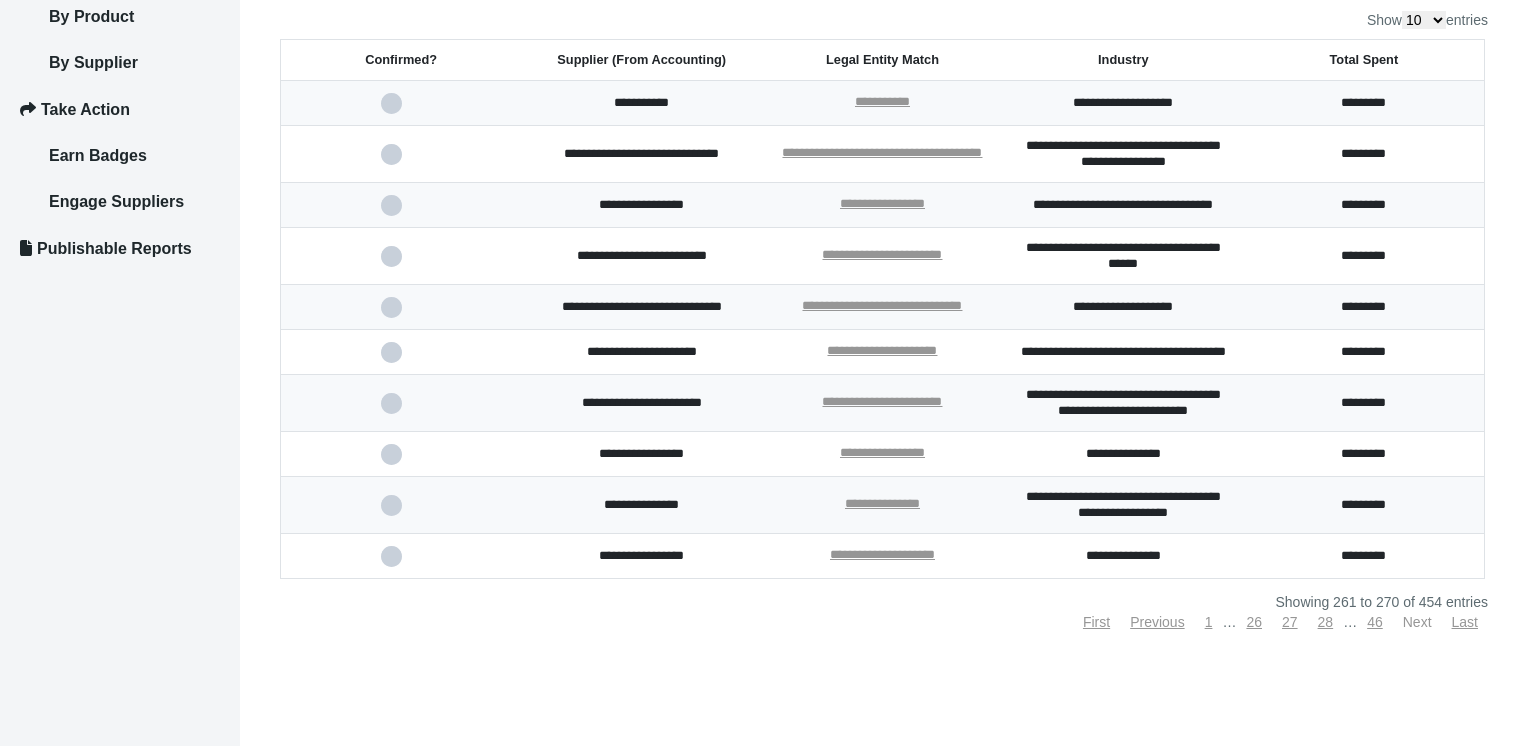 click on "Next" at bounding box center (1417, 622) 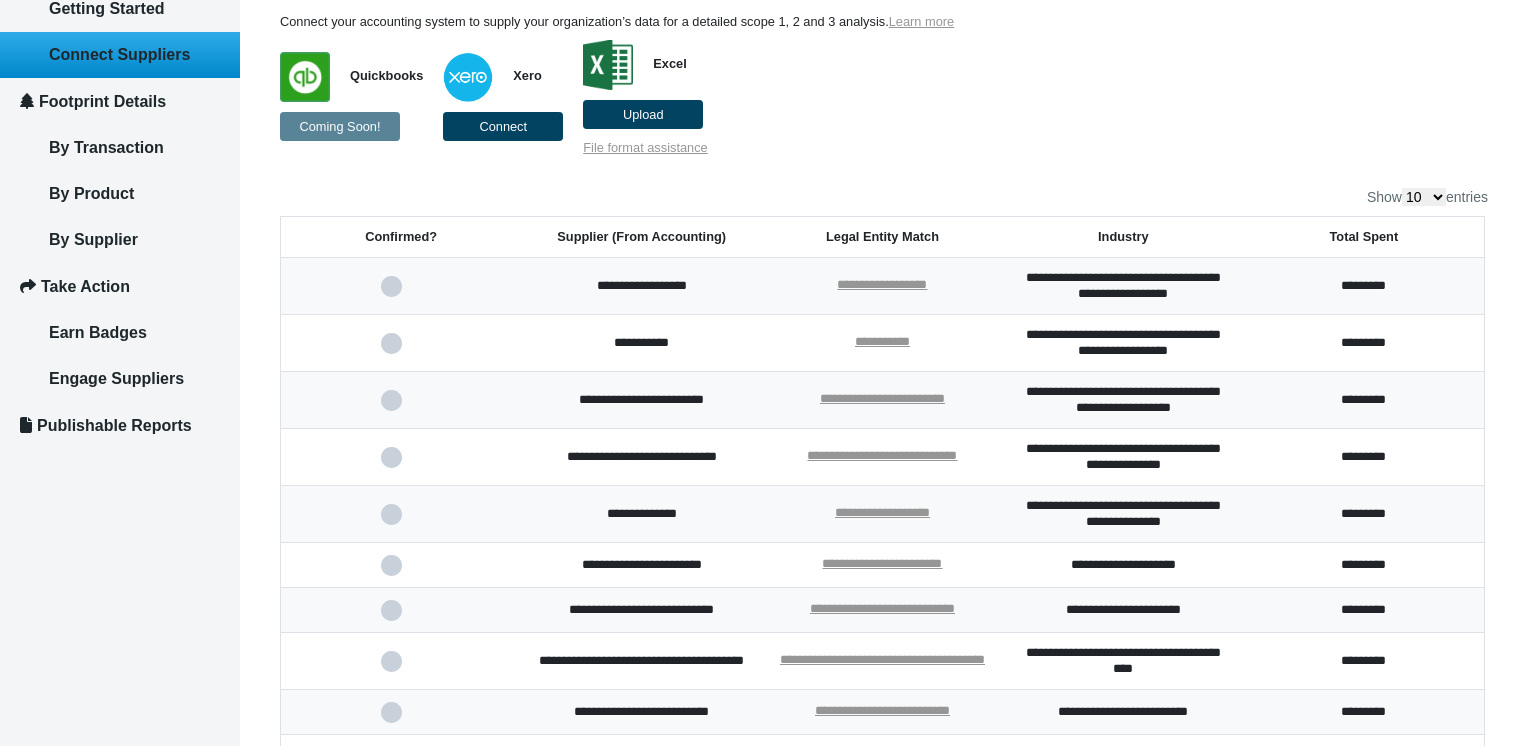 scroll, scrollTop: 381, scrollLeft: 0, axis: vertical 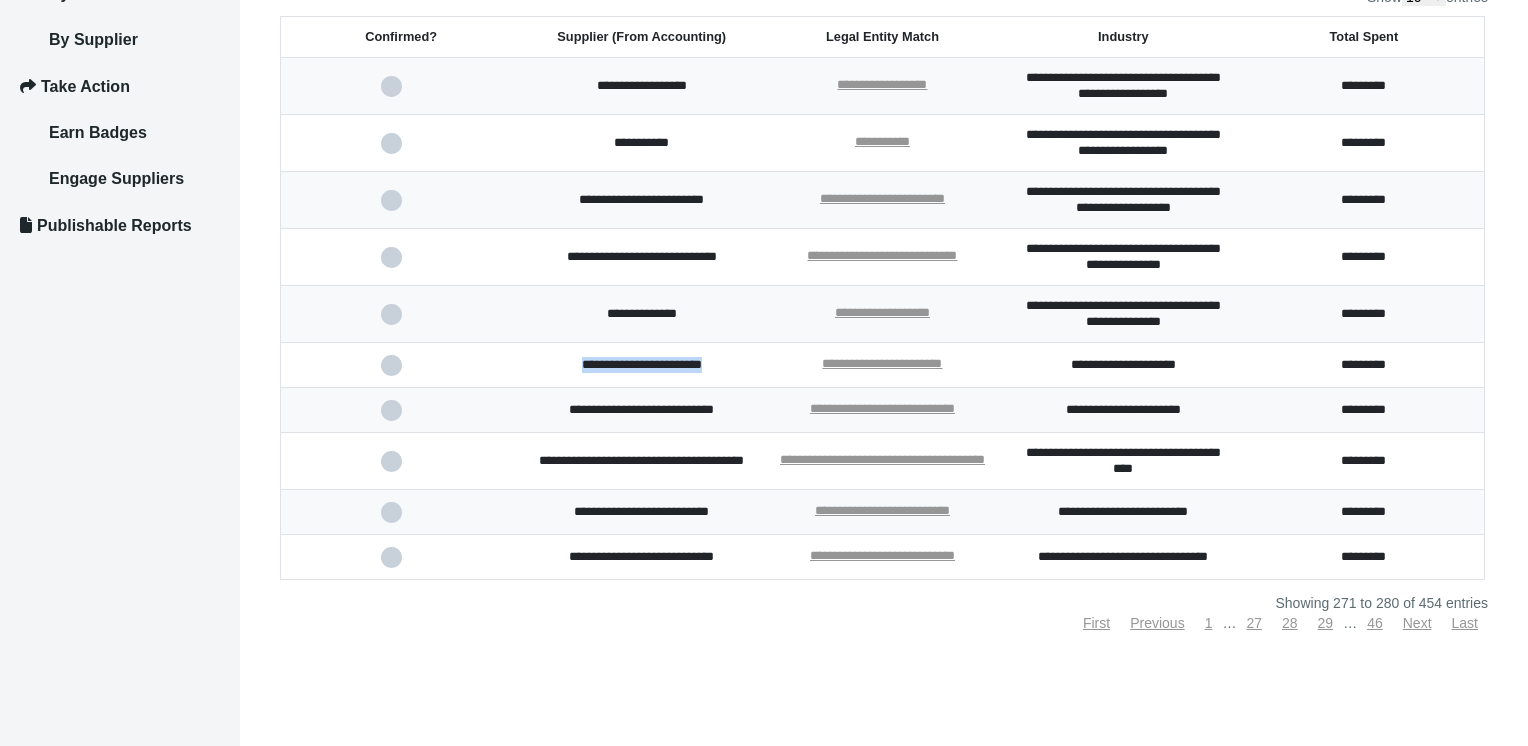 drag, startPoint x: 533, startPoint y: 358, endPoint x: 748, endPoint y: 372, distance: 215.45534 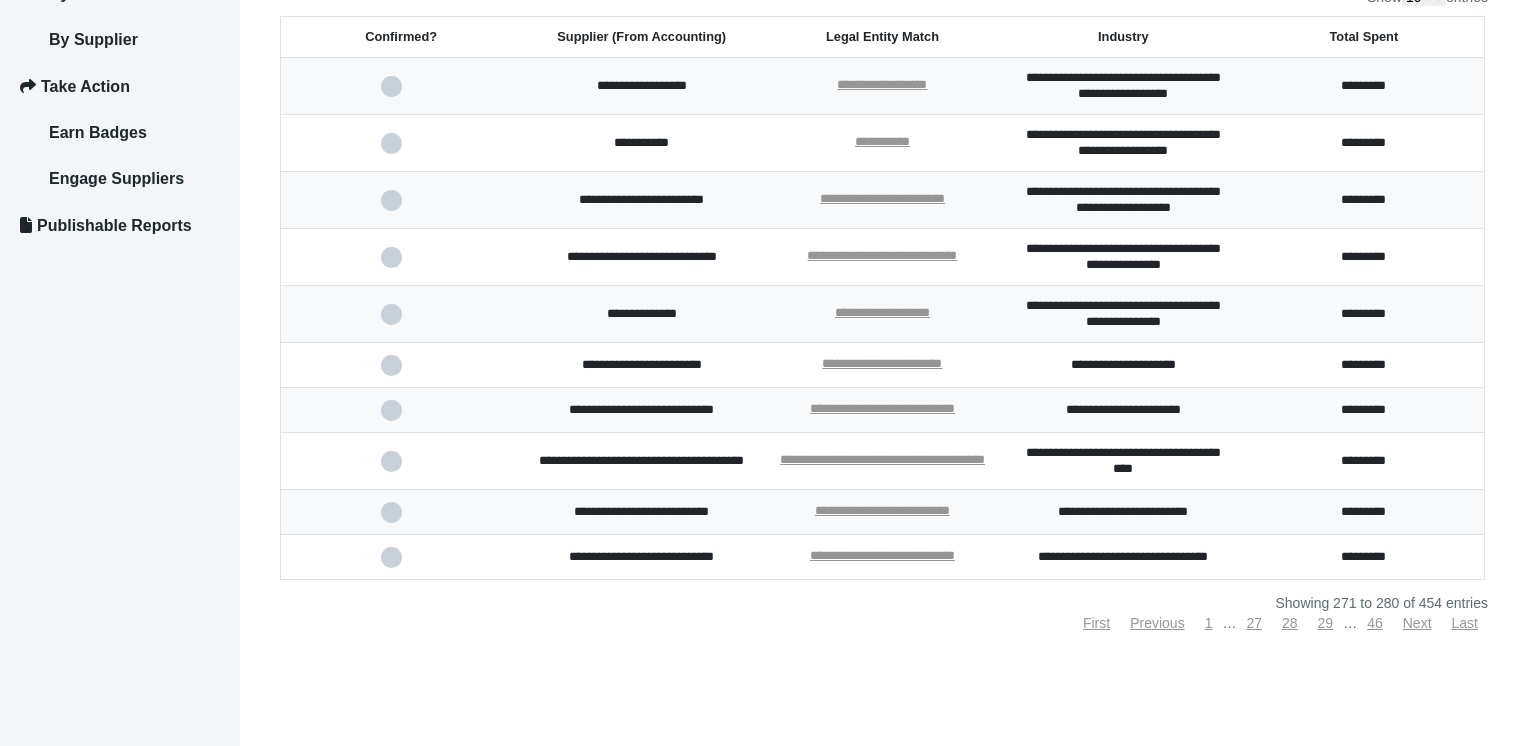 click on "**********" at bounding box center [1123, 365] 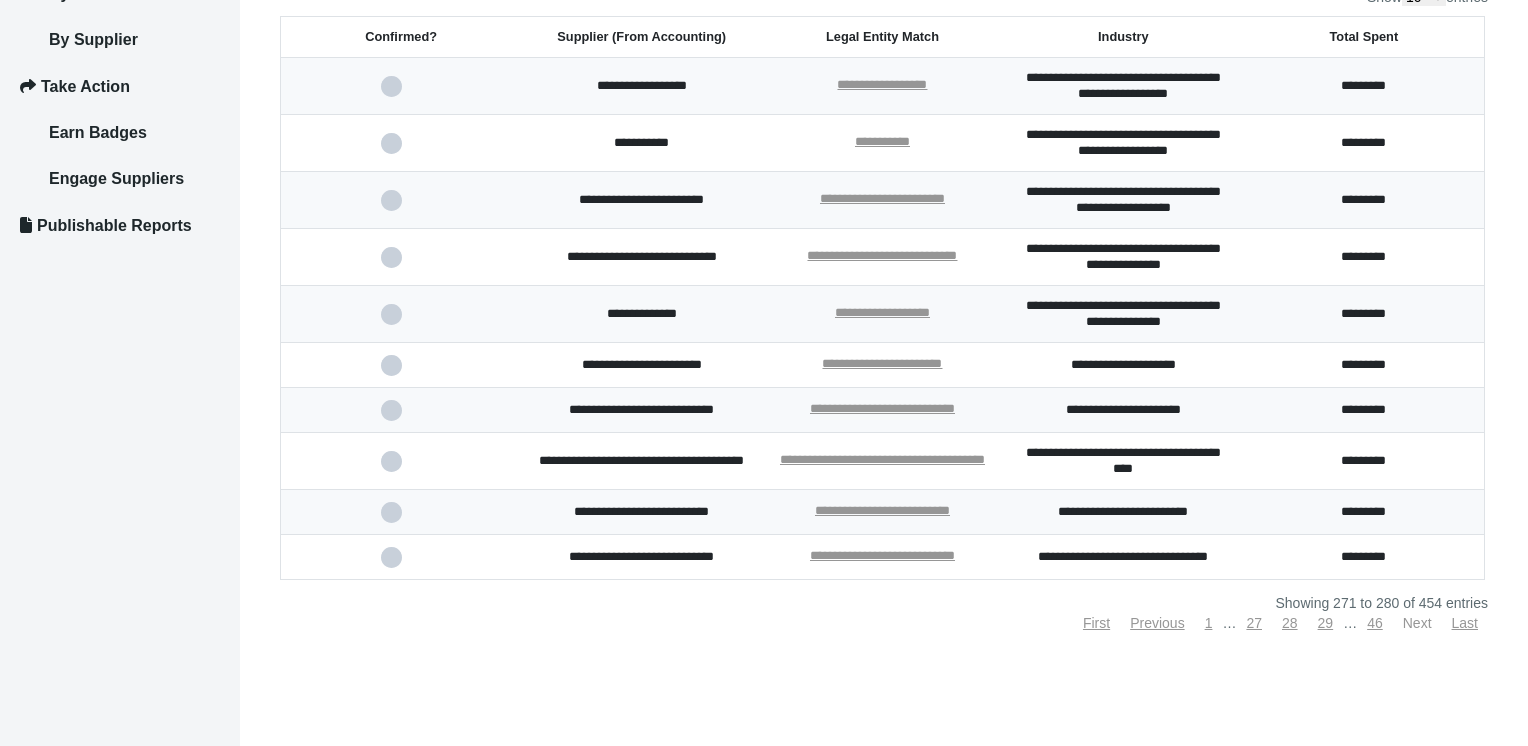 click on "Next" at bounding box center (1417, 623) 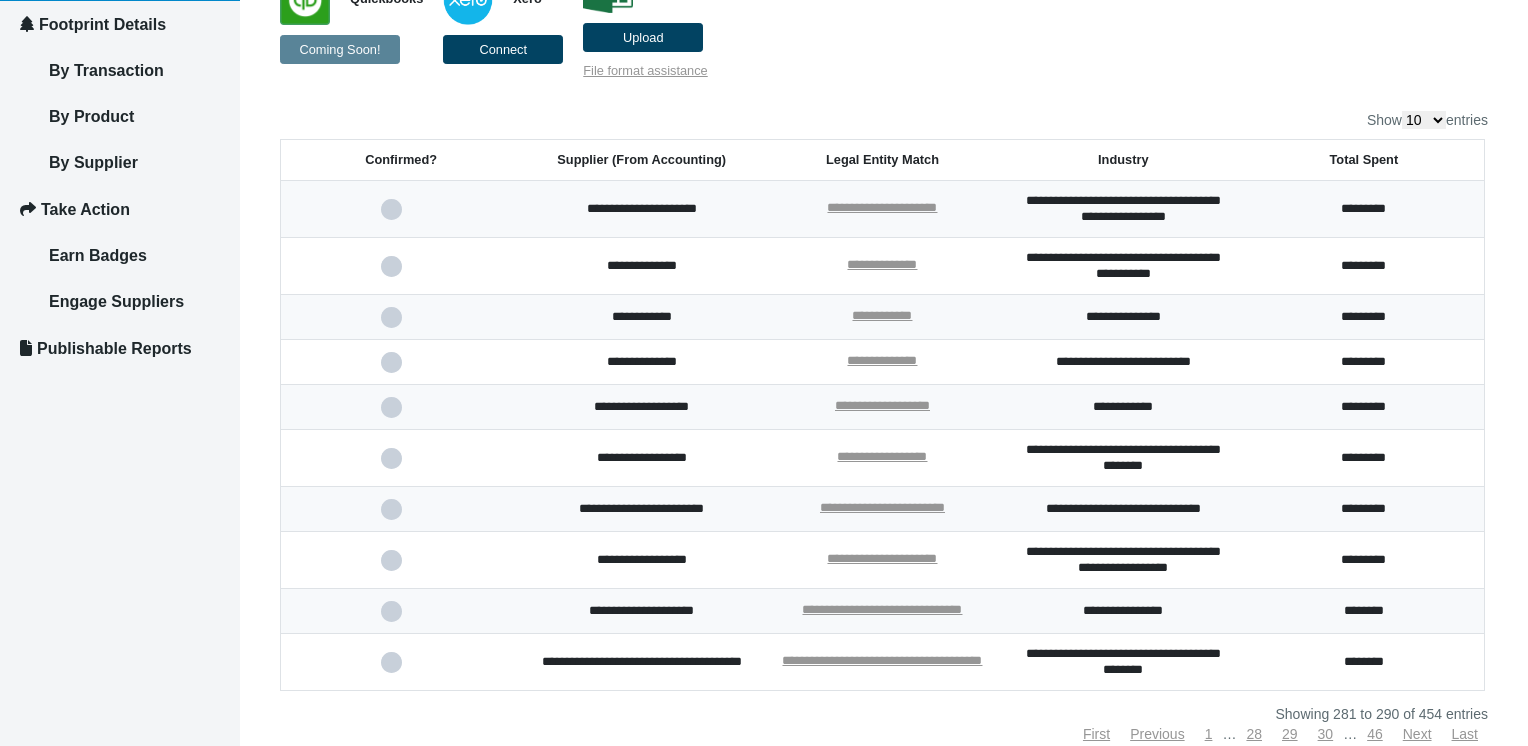 scroll, scrollTop: 269, scrollLeft: 0, axis: vertical 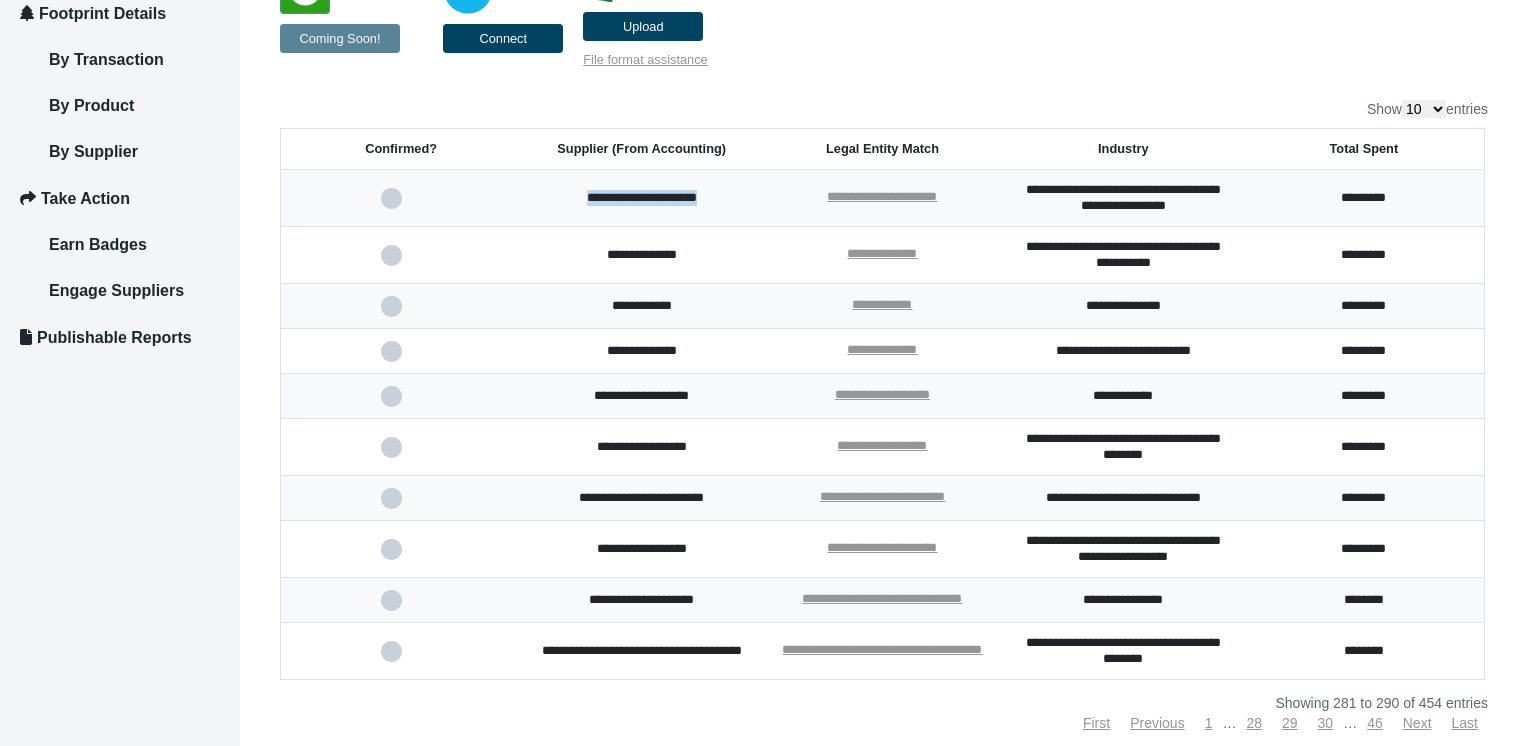 drag, startPoint x: 556, startPoint y: 187, endPoint x: 730, endPoint y: 204, distance: 174.82849 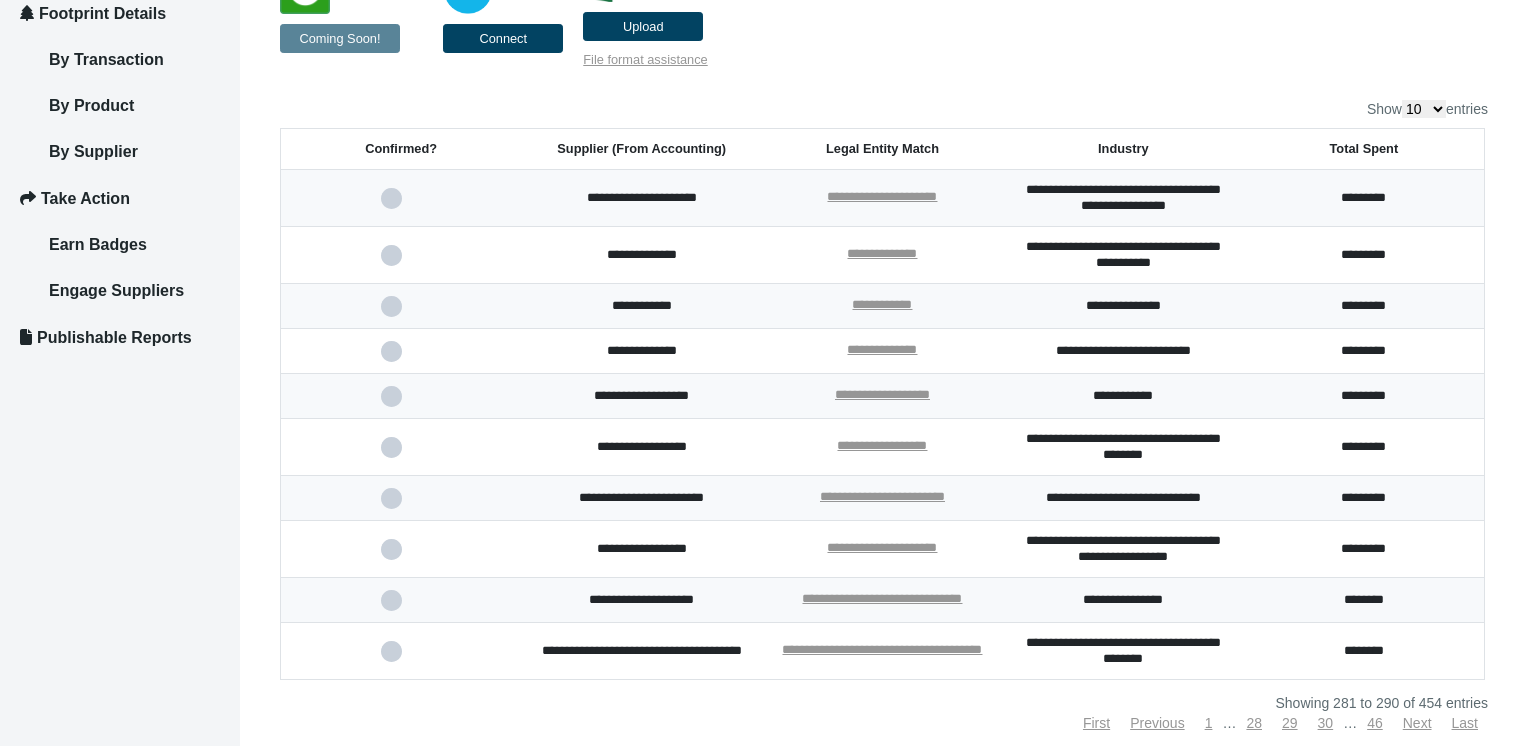 click on "**********" at bounding box center [641, 255] 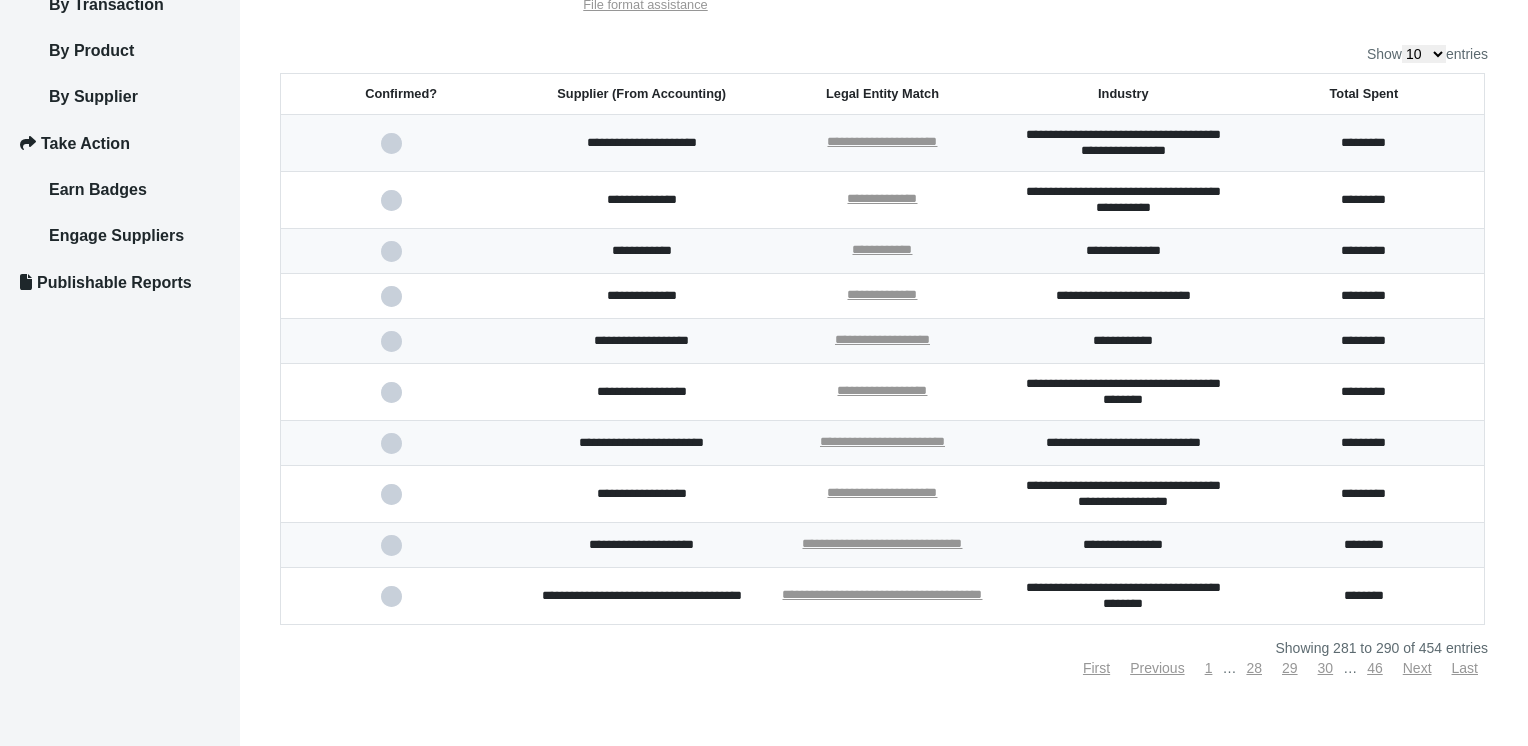 scroll, scrollTop: 369, scrollLeft: 0, axis: vertical 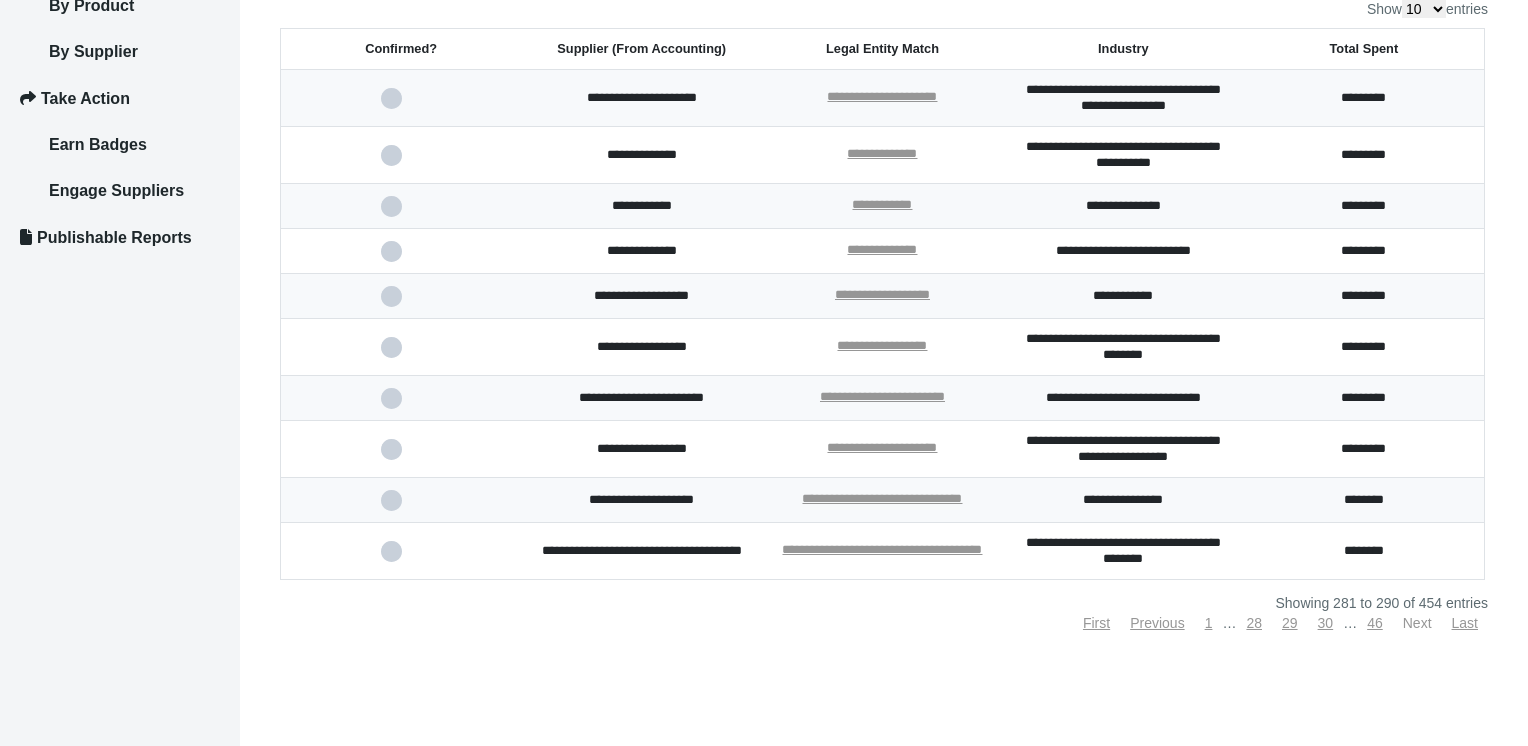 click on "Next" at bounding box center (1417, 623) 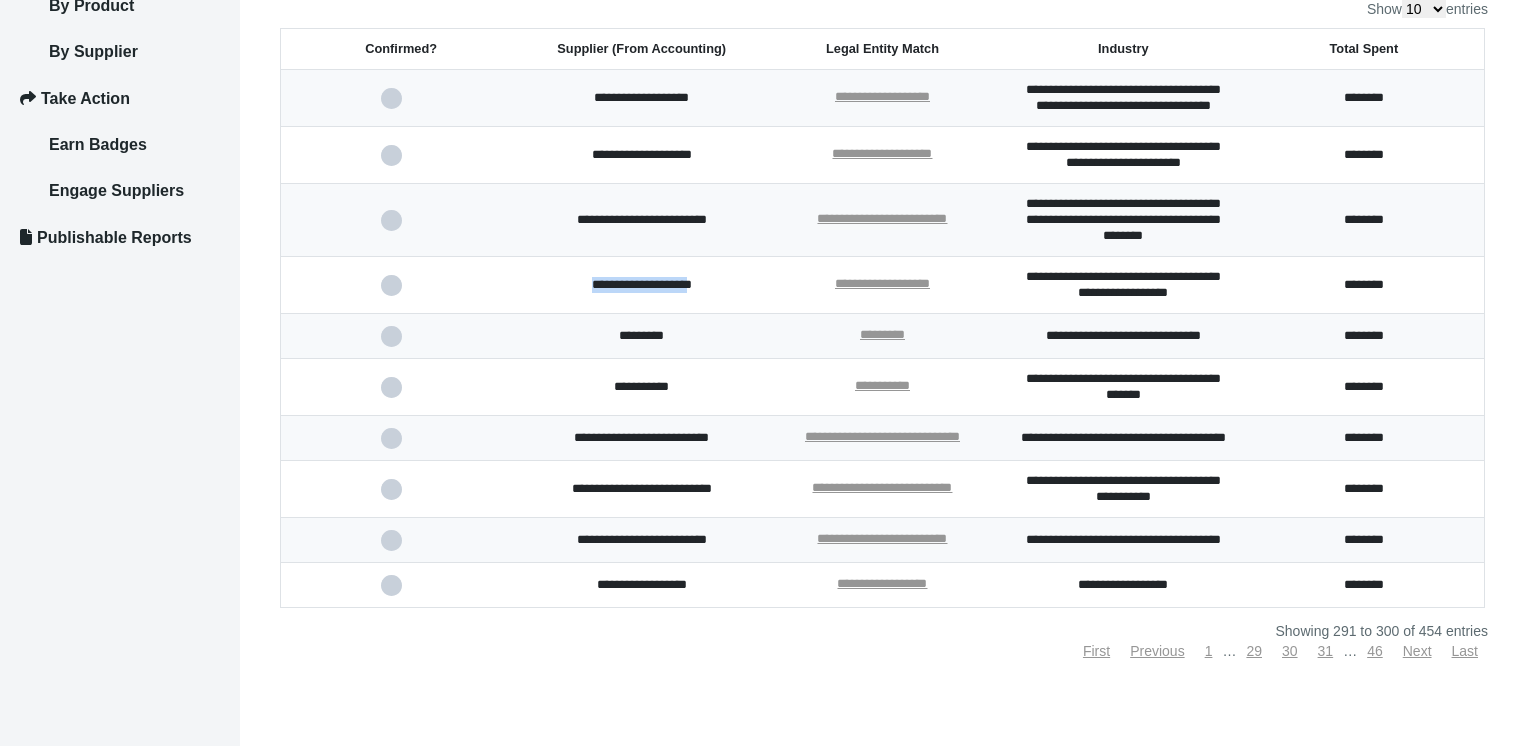 drag, startPoint x: 548, startPoint y: 287, endPoint x: 710, endPoint y: 285, distance: 162.01234 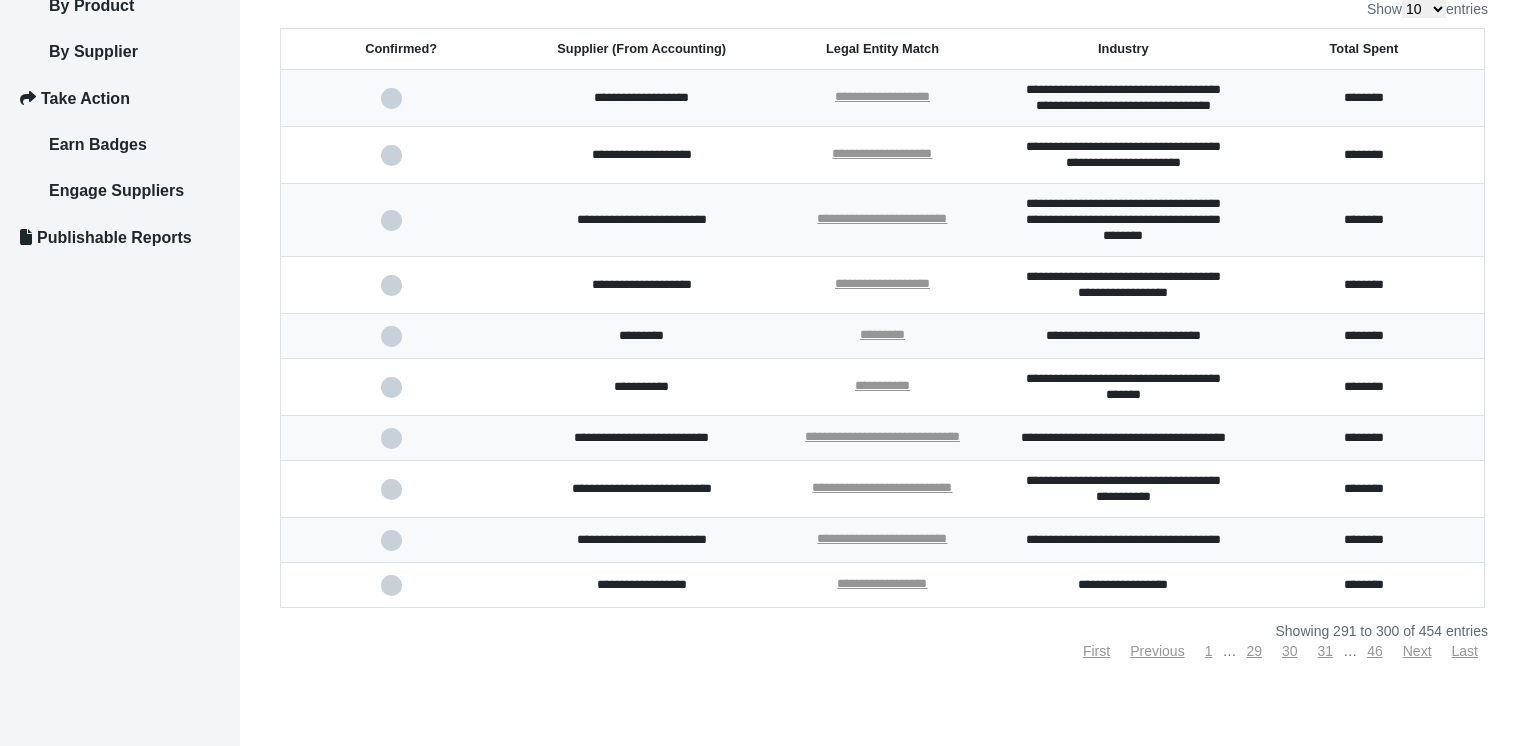 click on "*********" at bounding box center (641, 336) 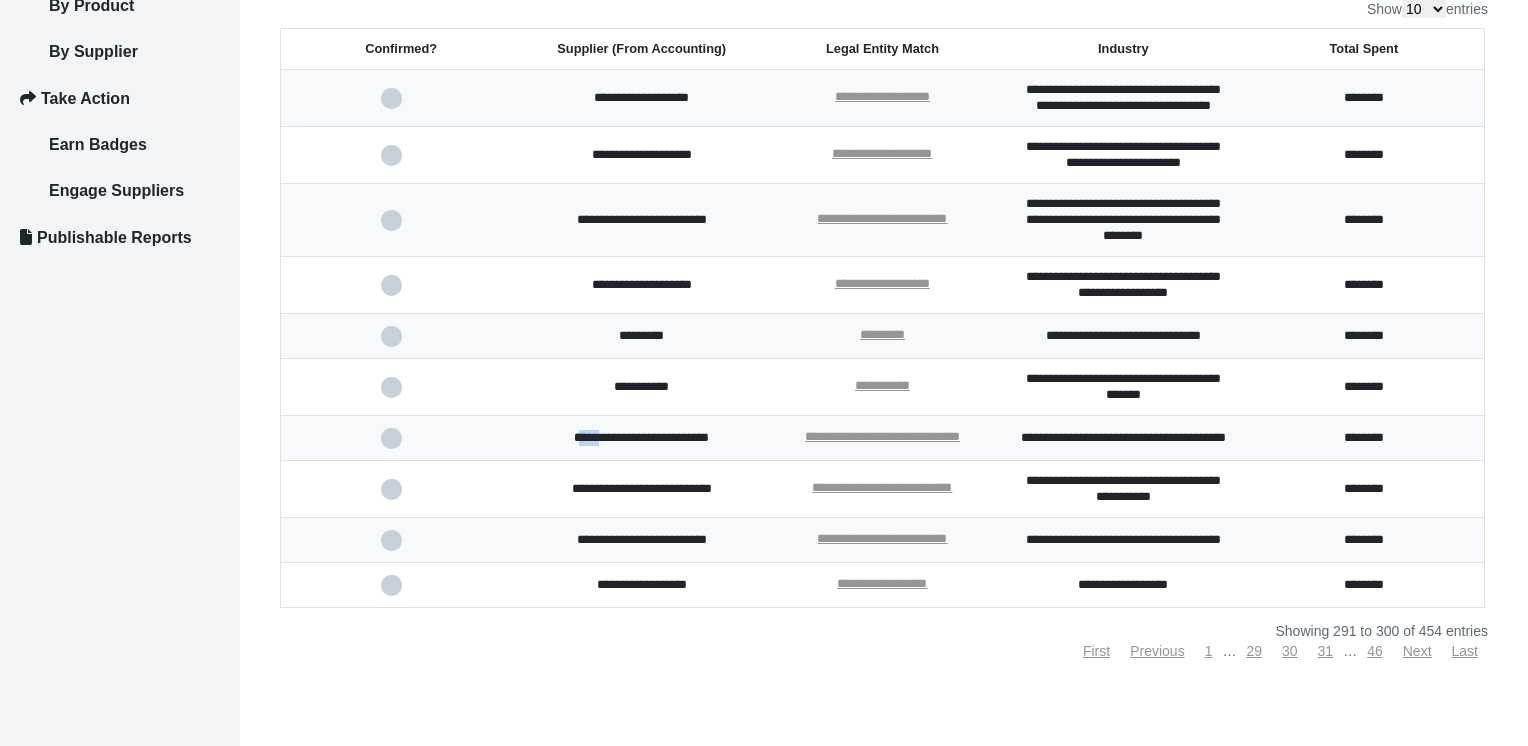 drag, startPoint x: 544, startPoint y: 438, endPoint x: 570, endPoint y: 438, distance: 26 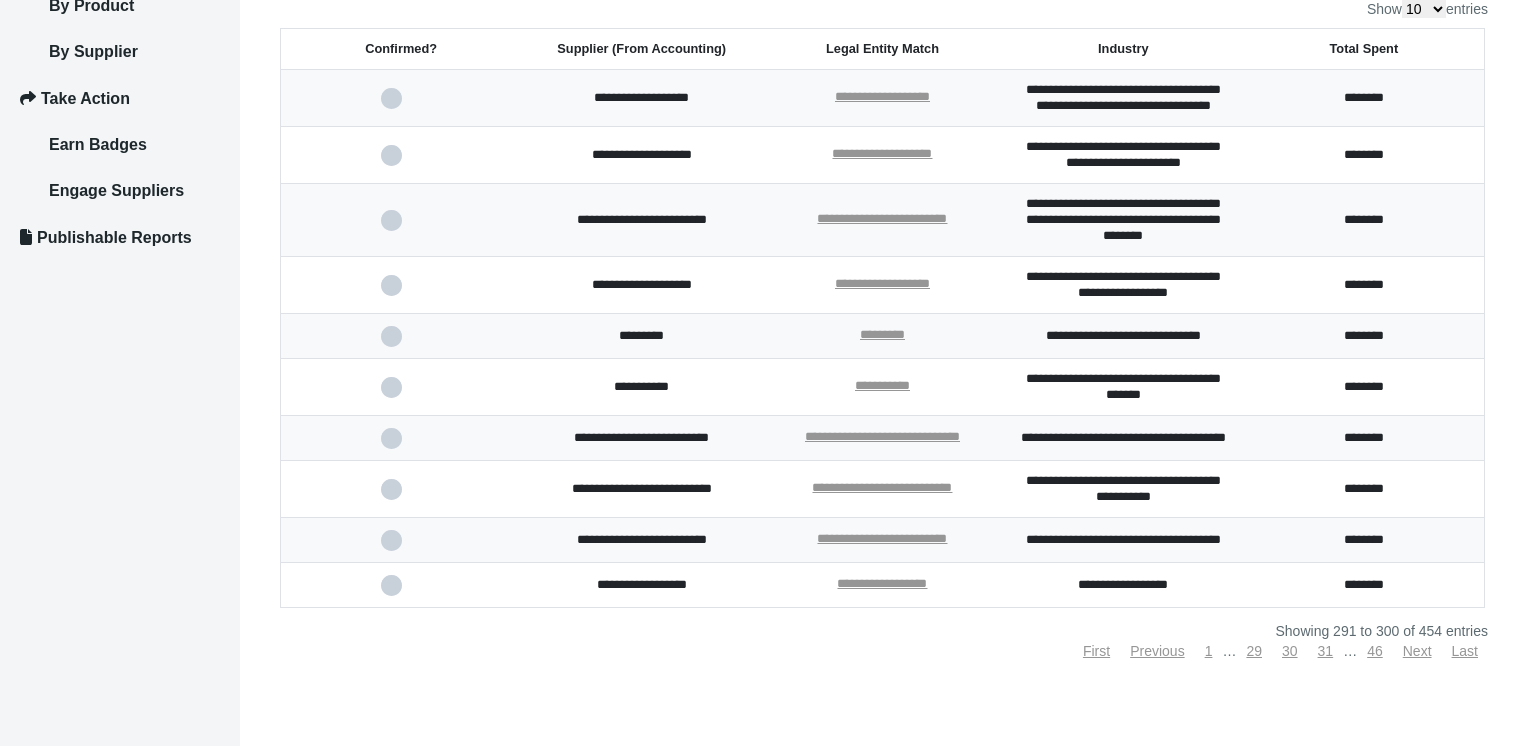 click on "**********" at bounding box center [641, 438] 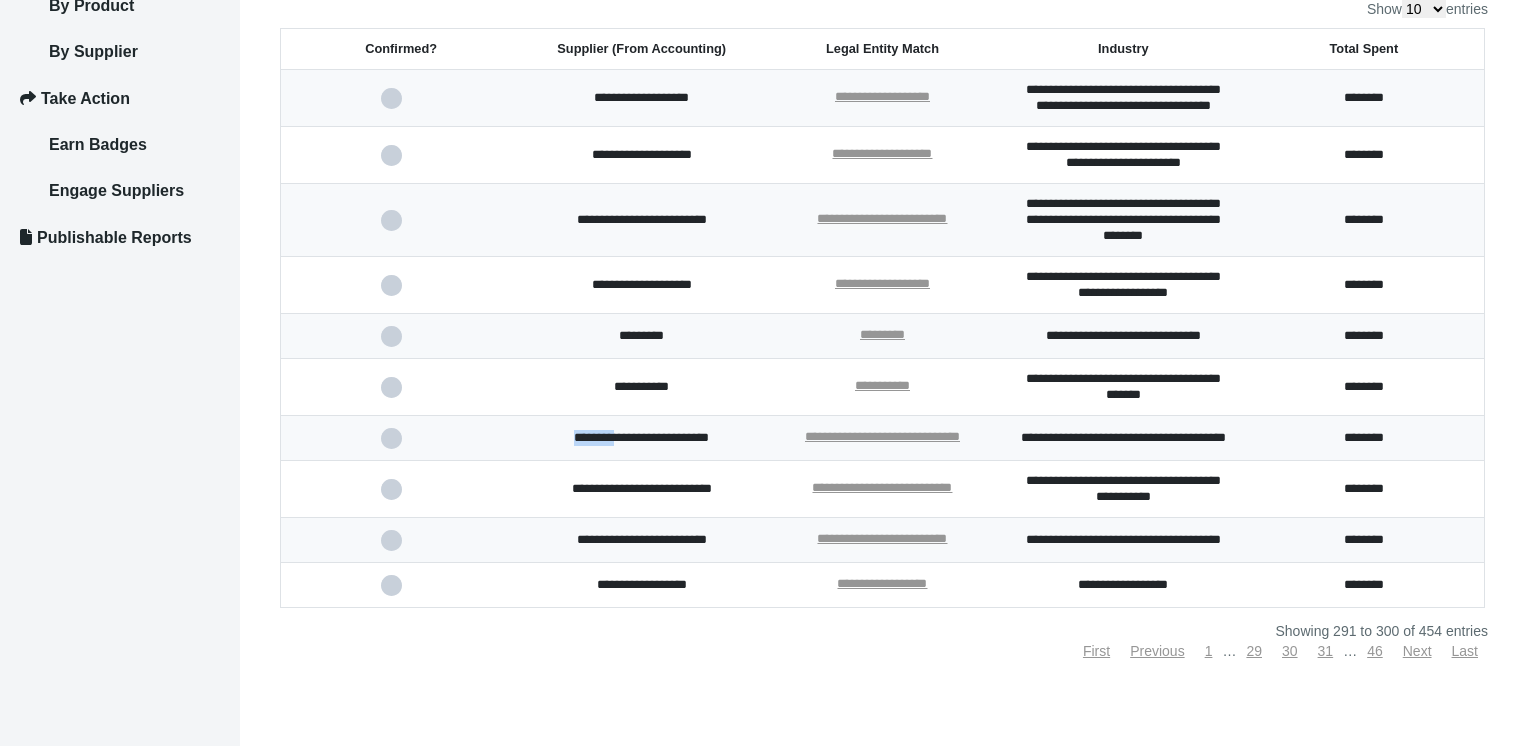 drag, startPoint x: 538, startPoint y: 438, endPoint x: 600, endPoint y: 446, distance: 62.514 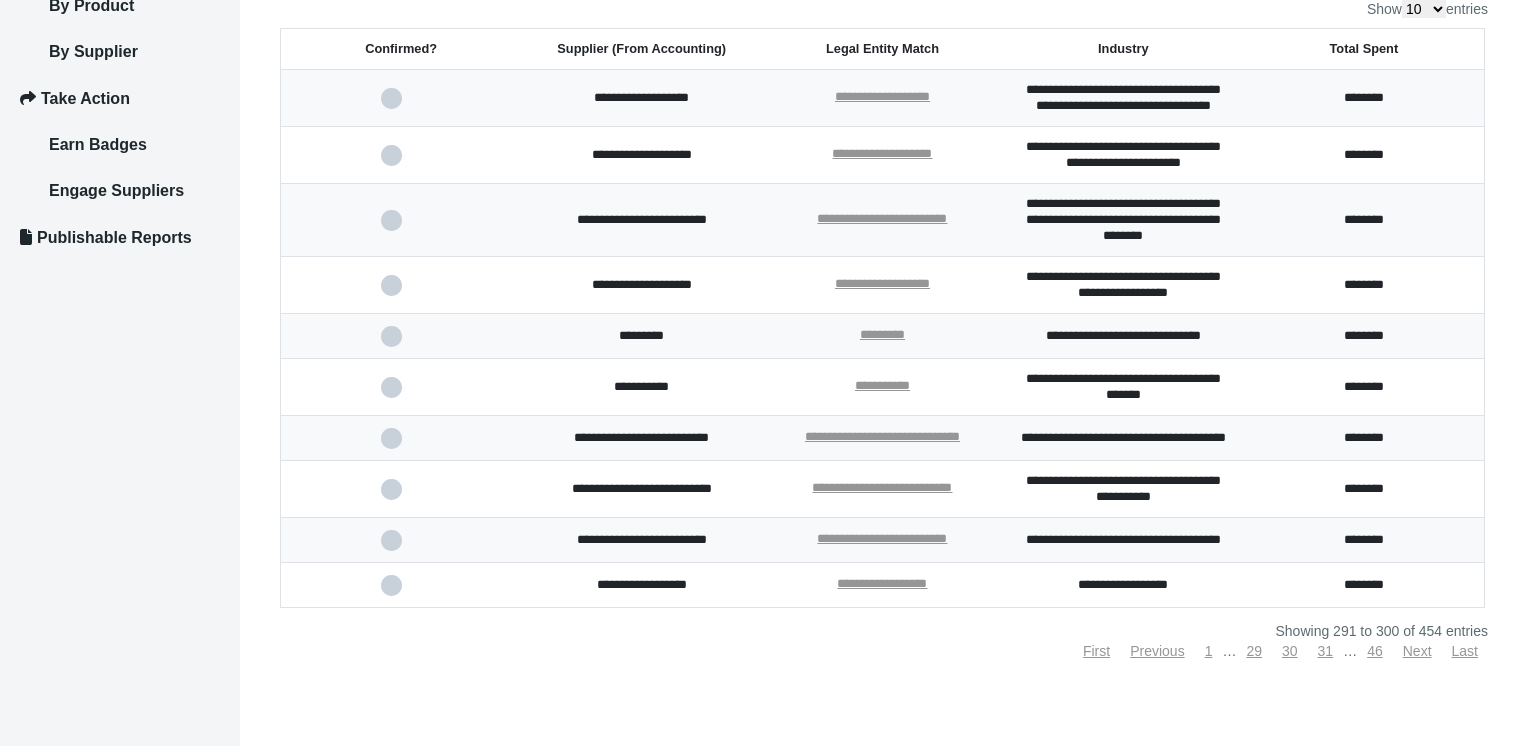 click on "First Previous 1 … 29 30 31 … 46 Next Last" at bounding box center (884, 651) 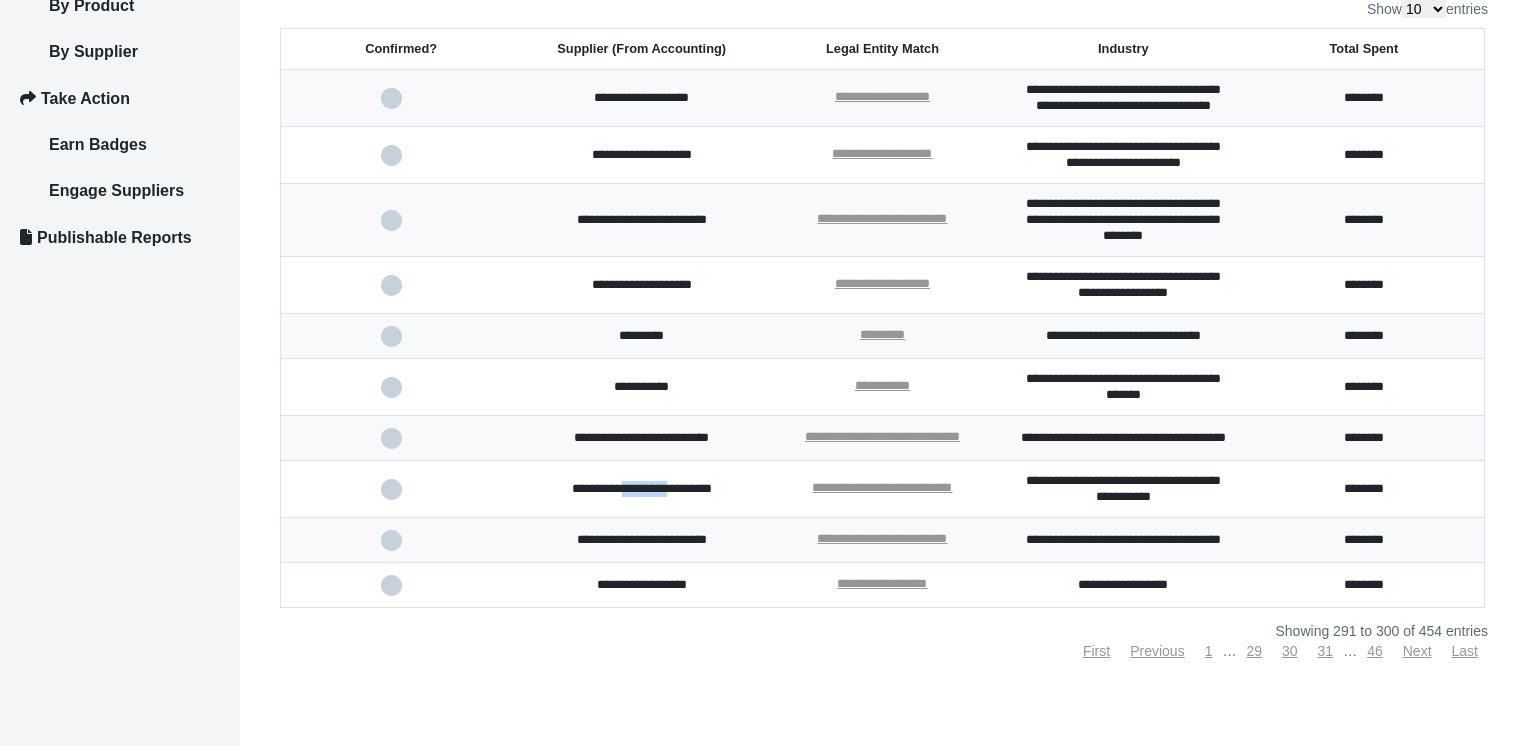 drag, startPoint x: 608, startPoint y: 501, endPoint x: 679, endPoint y: 500, distance: 71.00704 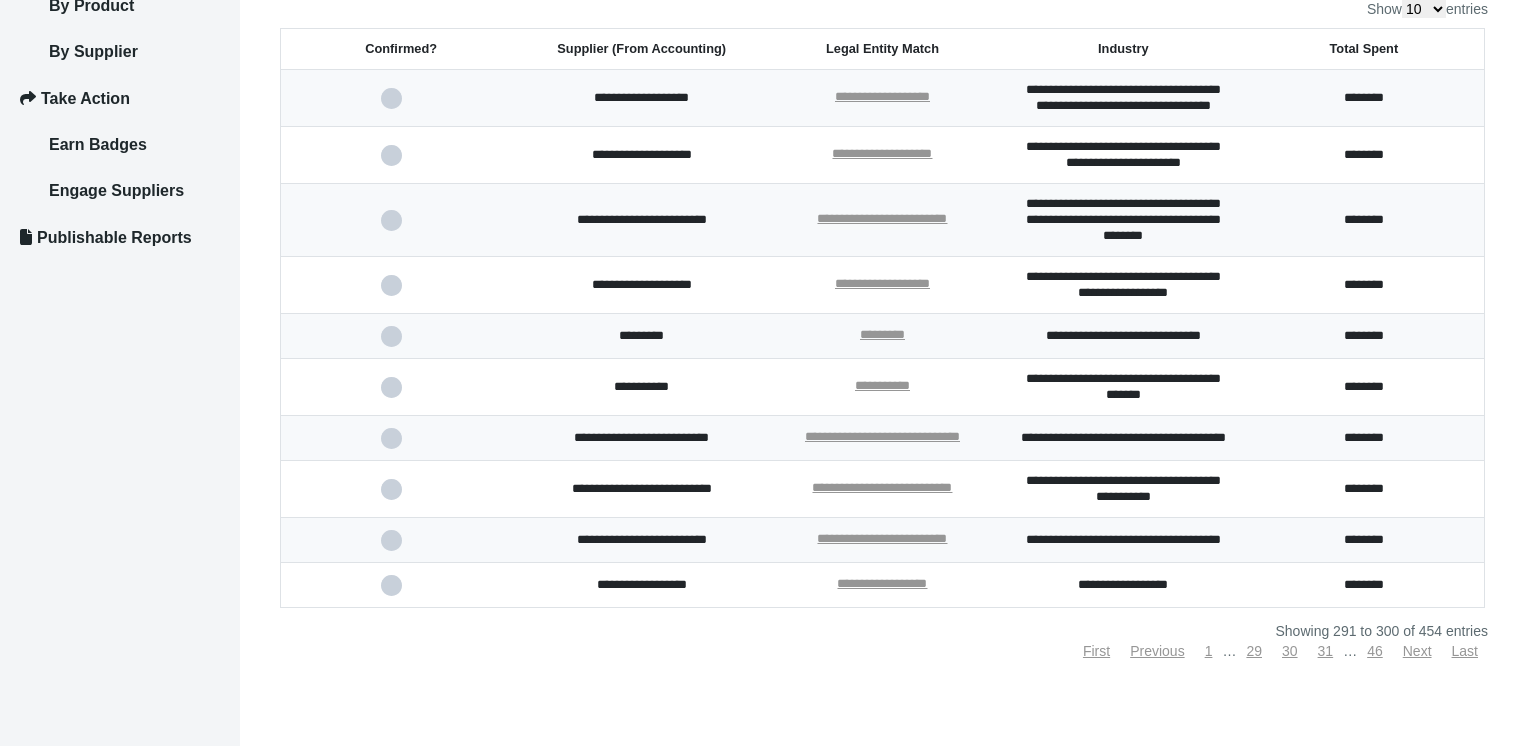 click on "**********" at bounding box center [641, 540] 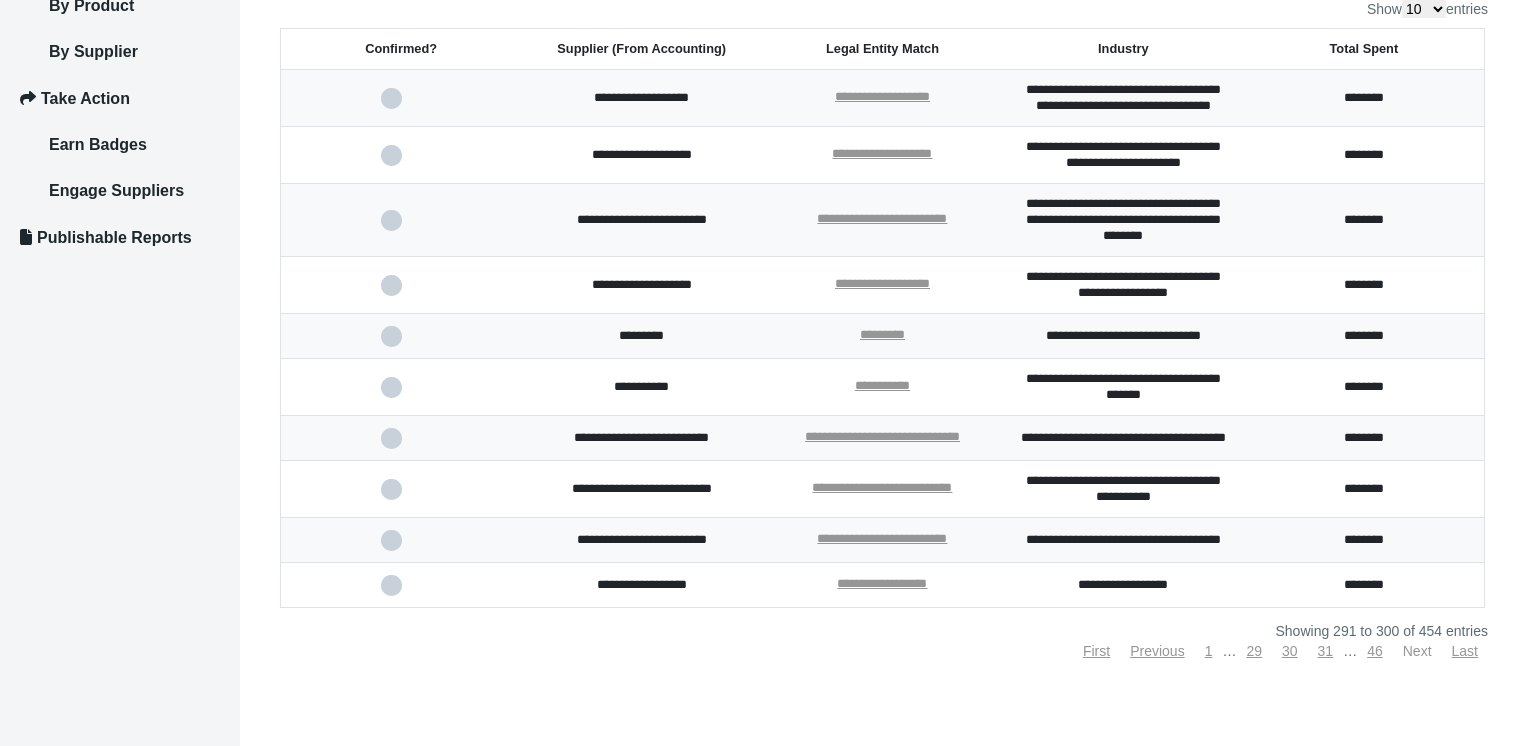 click on "Next" at bounding box center (1417, 651) 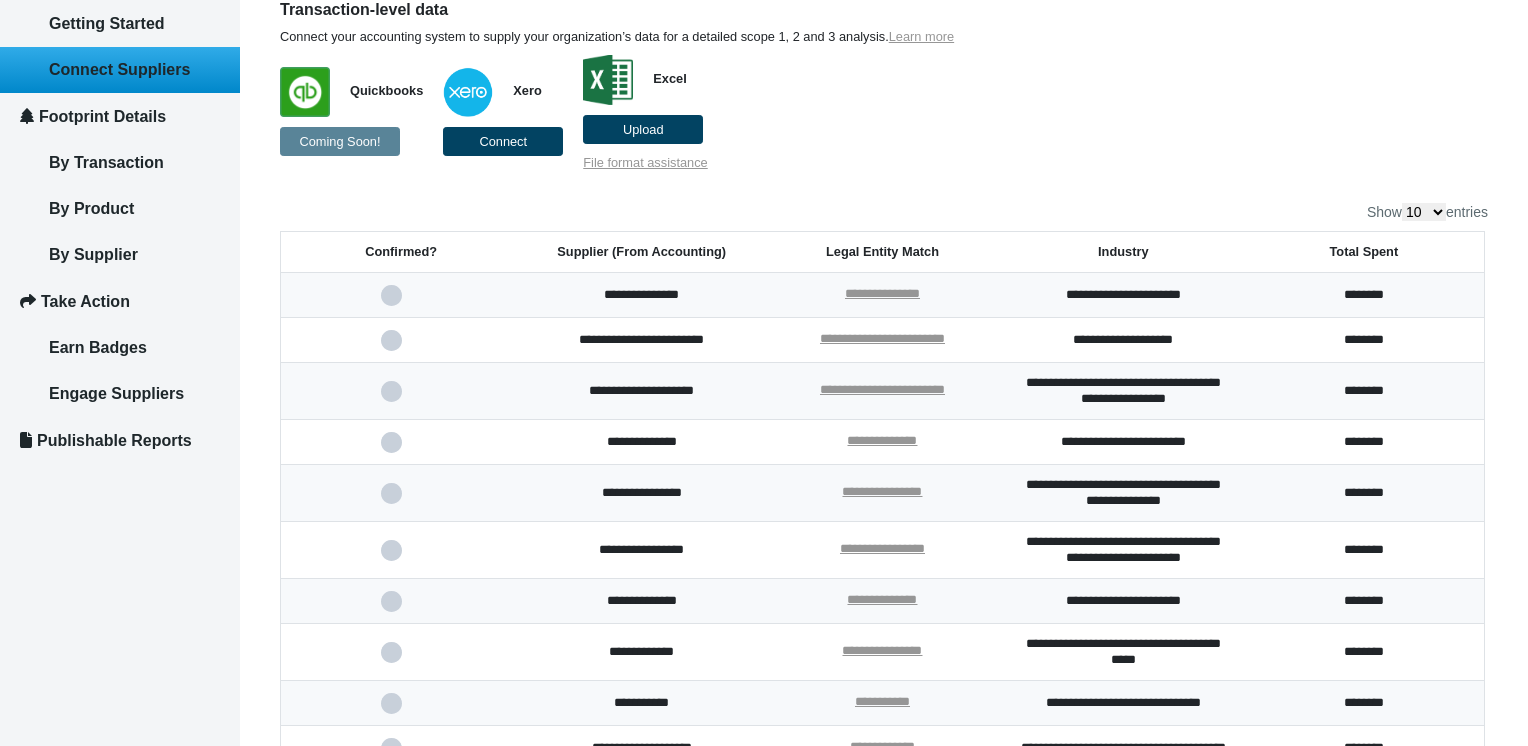 scroll, scrollTop: 366, scrollLeft: 0, axis: vertical 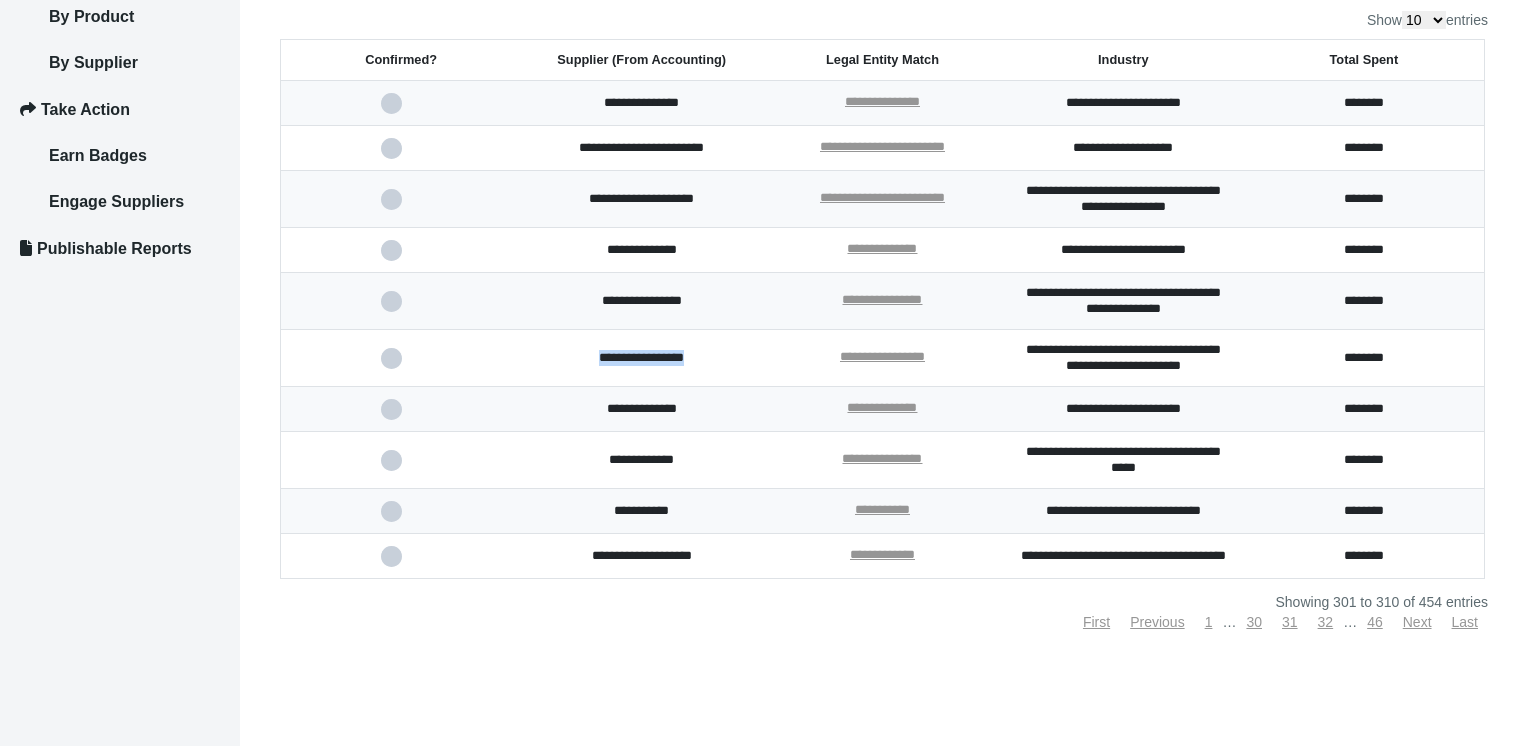 drag, startPoint x: 568, startPoint y: 338, endPoint x: 720, endPoint y: 342, distance: 152.05263 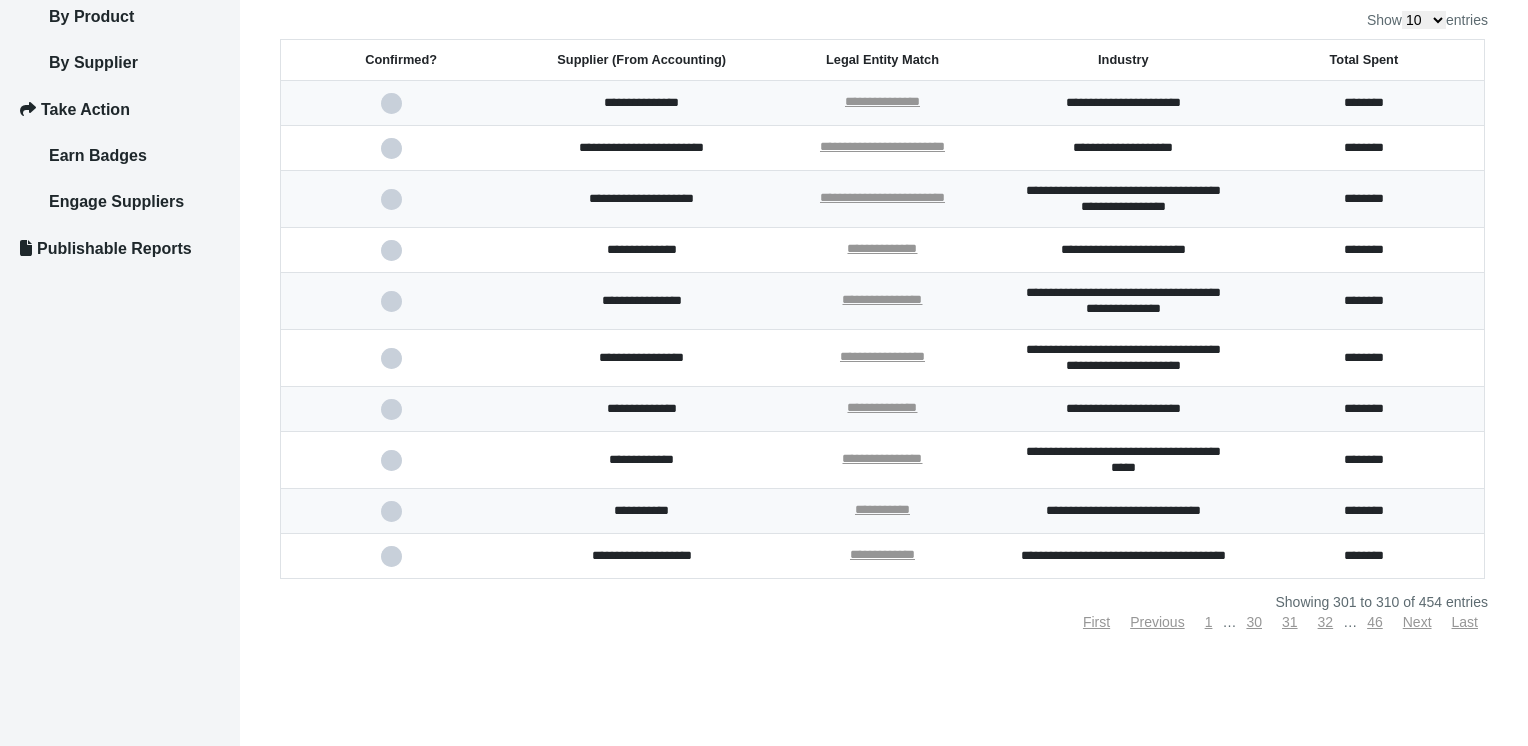 click on "**********" at bounding box center [641, 460] 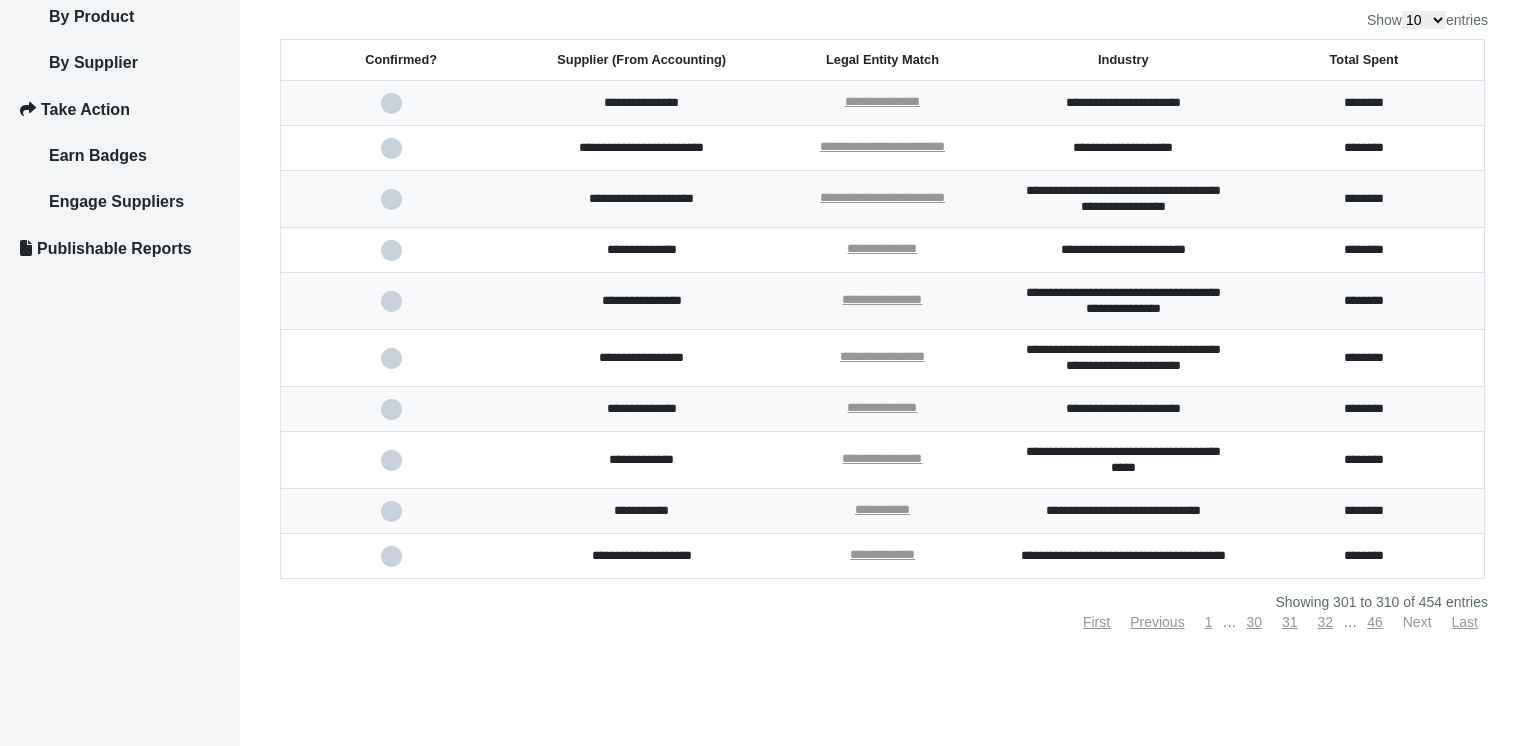 click on "Next" at bounding box center [1417, 622] 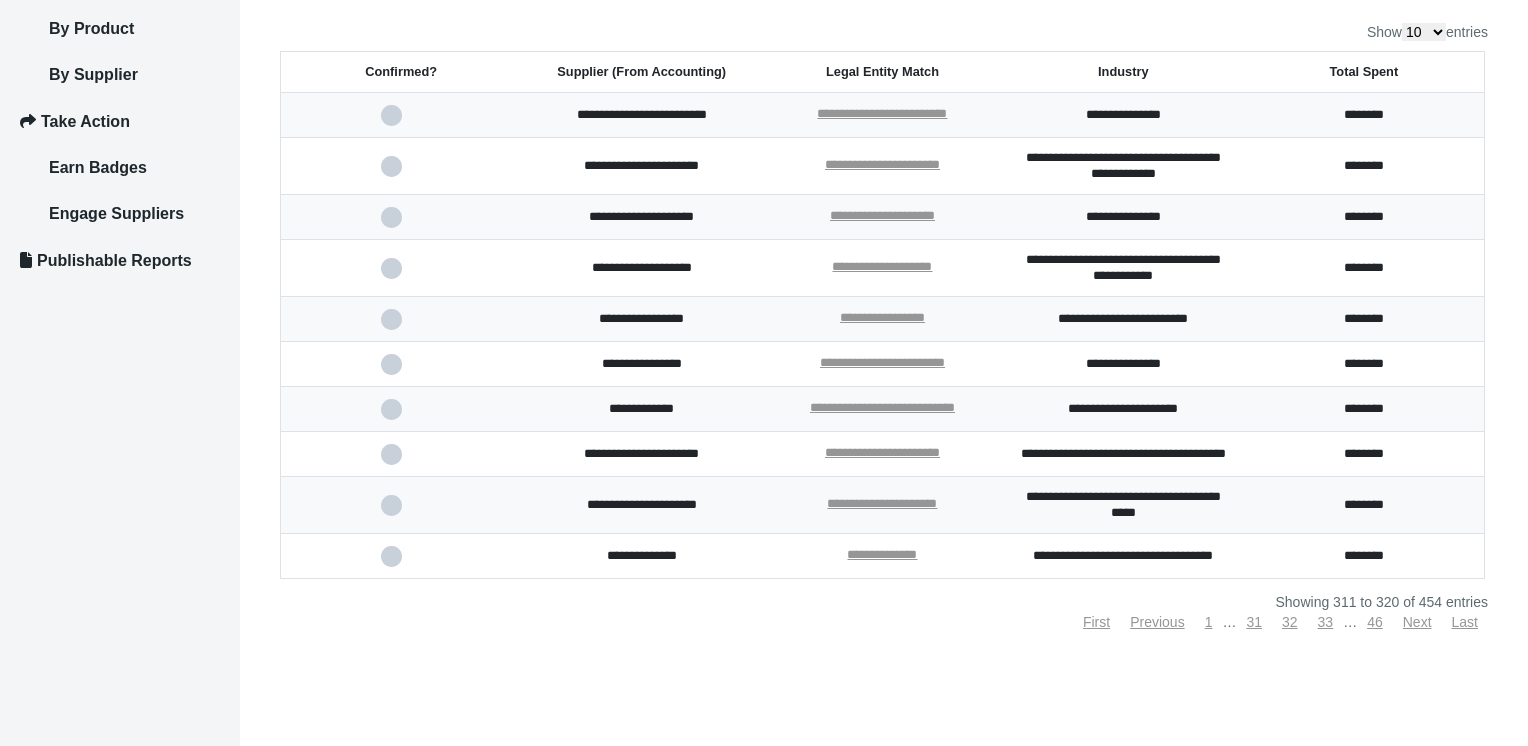 scroll, scrollTop: 0, scrollLeft: 0, axis: both 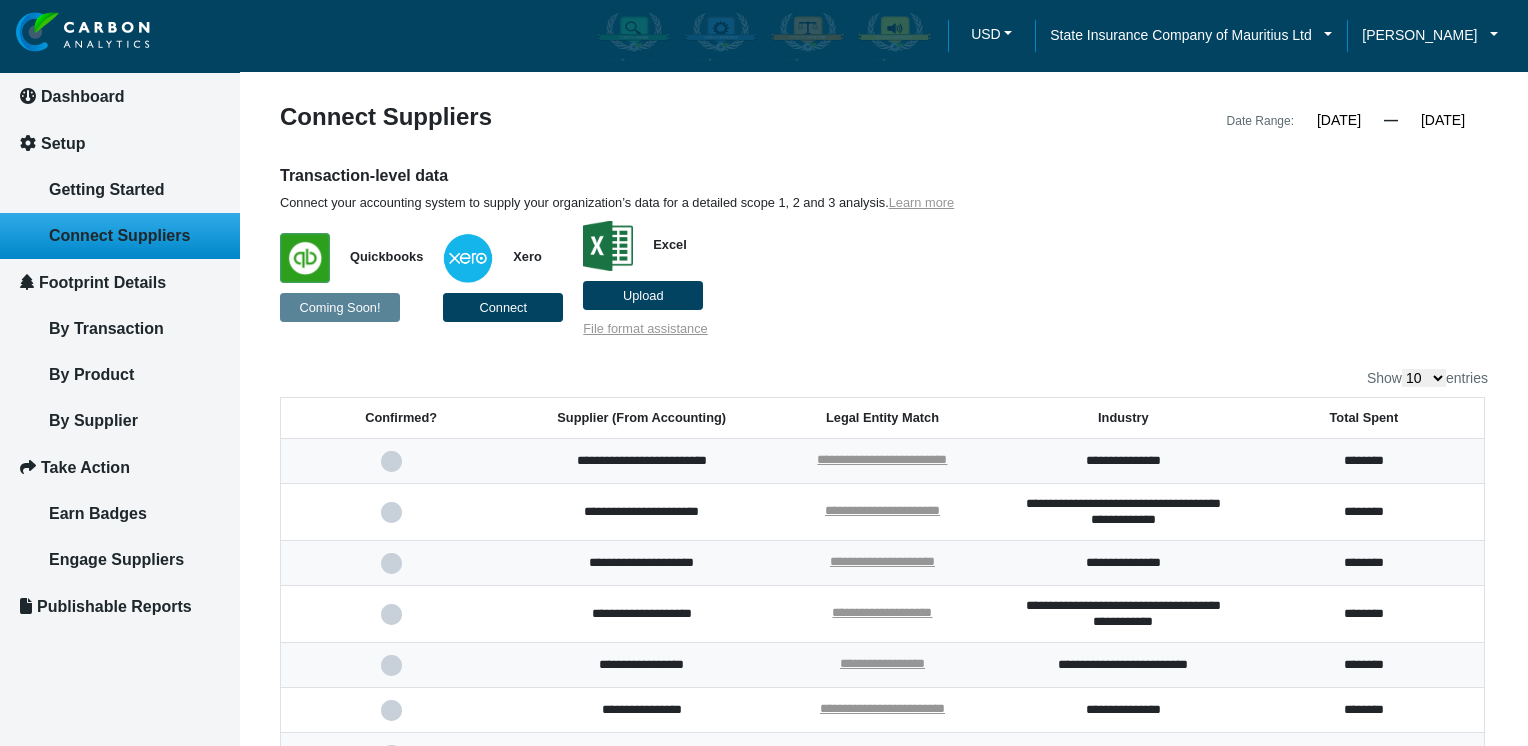 click on "[PERSON_NAME] My Account Log out" at bounding box center [1430, 36] 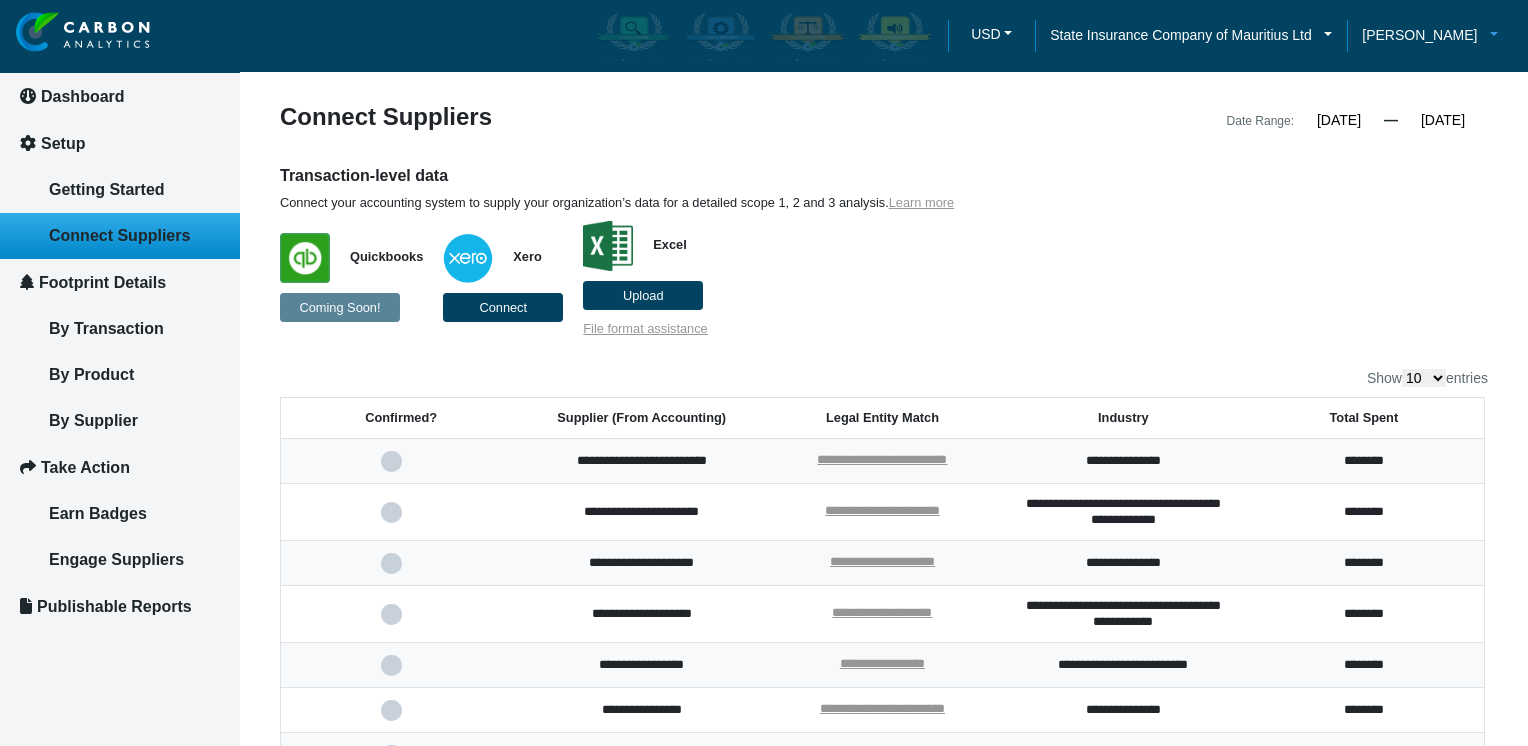click on "[PERSON_NAME]" at bounding box center [1430, 35] 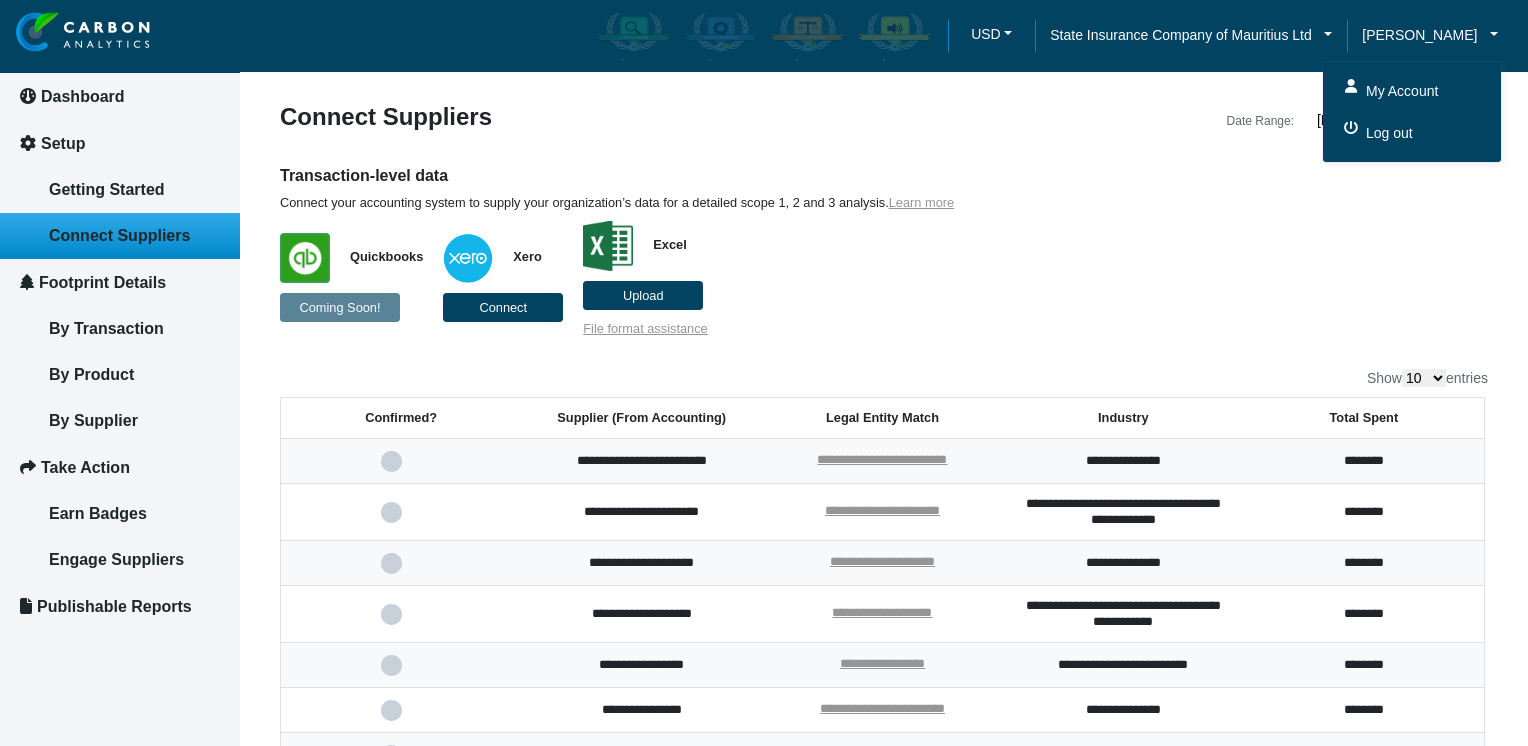 click on "Log out" at bounding box center [1387, 133] 